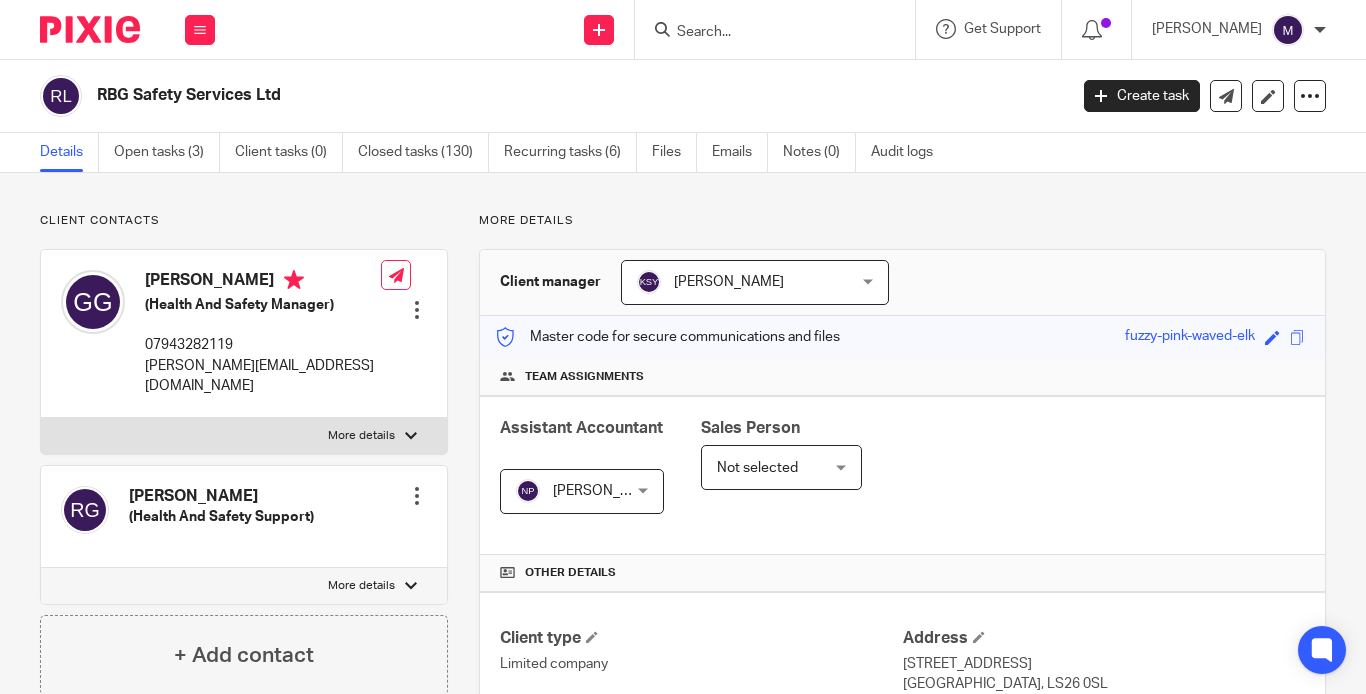 scroll, scrollTop: 0, scrollLeft: 0, axis: both 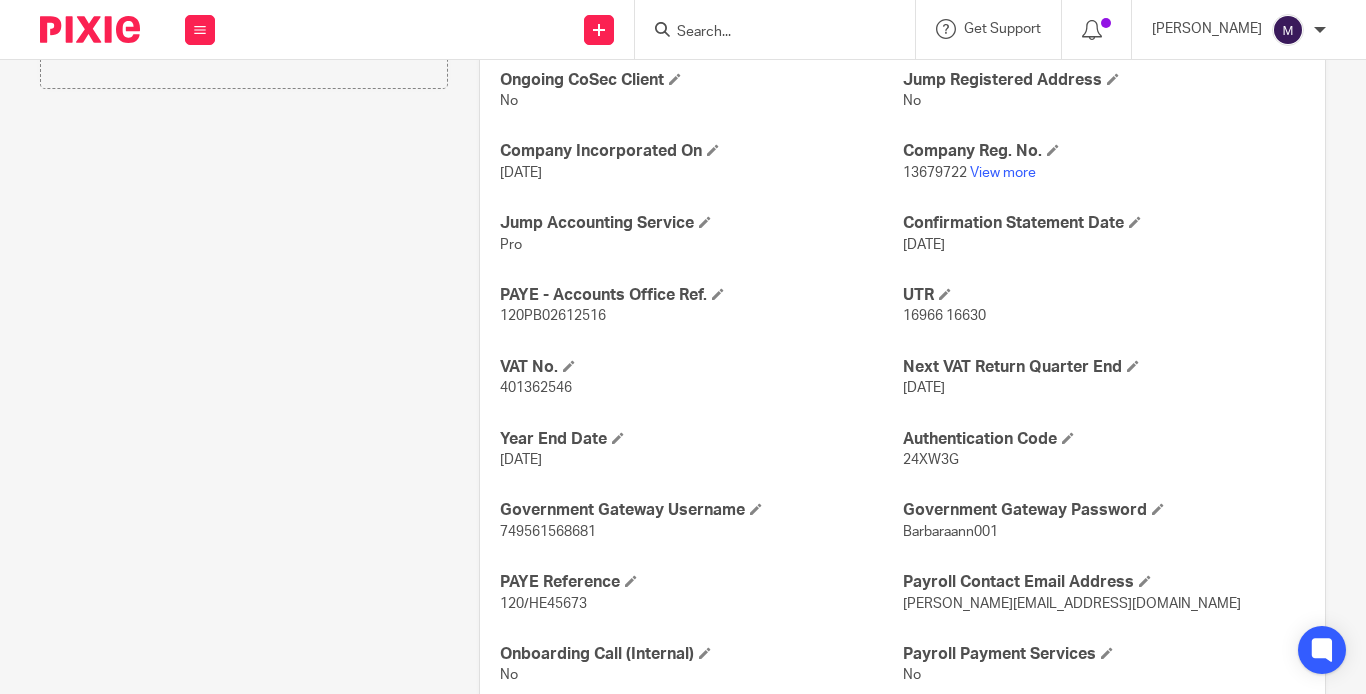 click at bounding box center [765, 33] 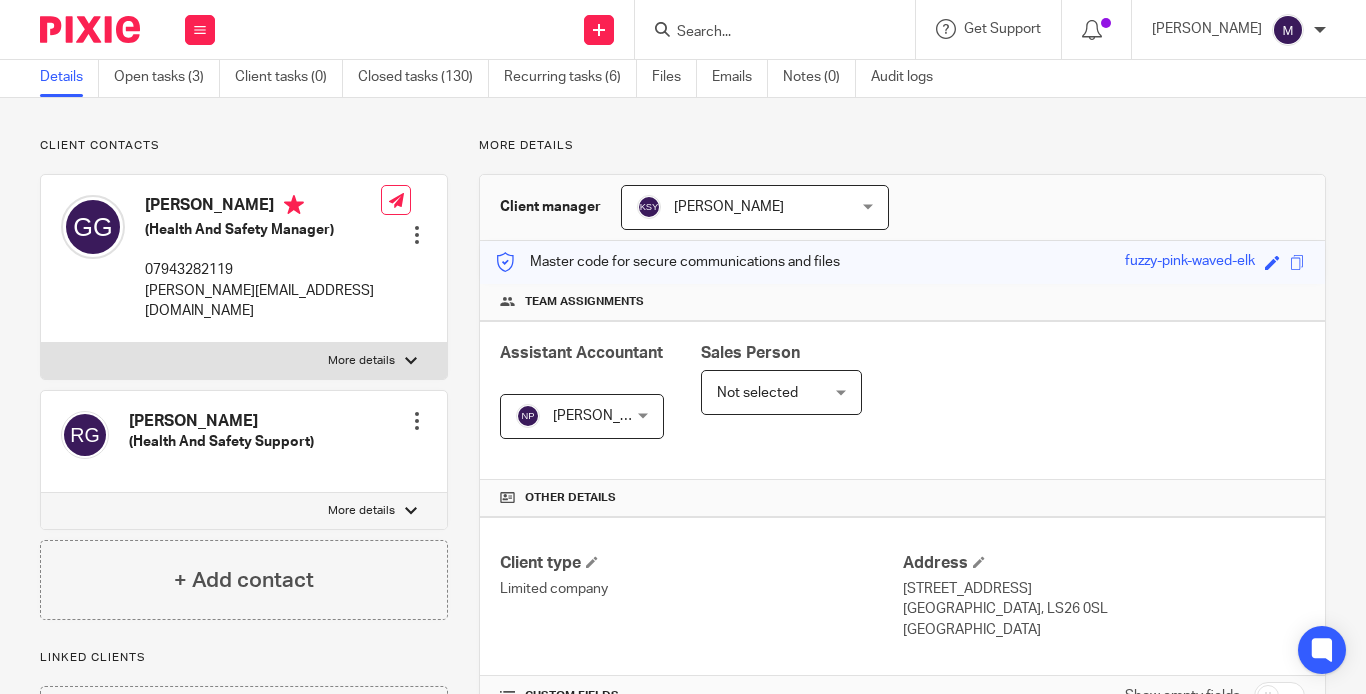 scroll, scrollTop: 0, scrollLeft: 0, axis: both 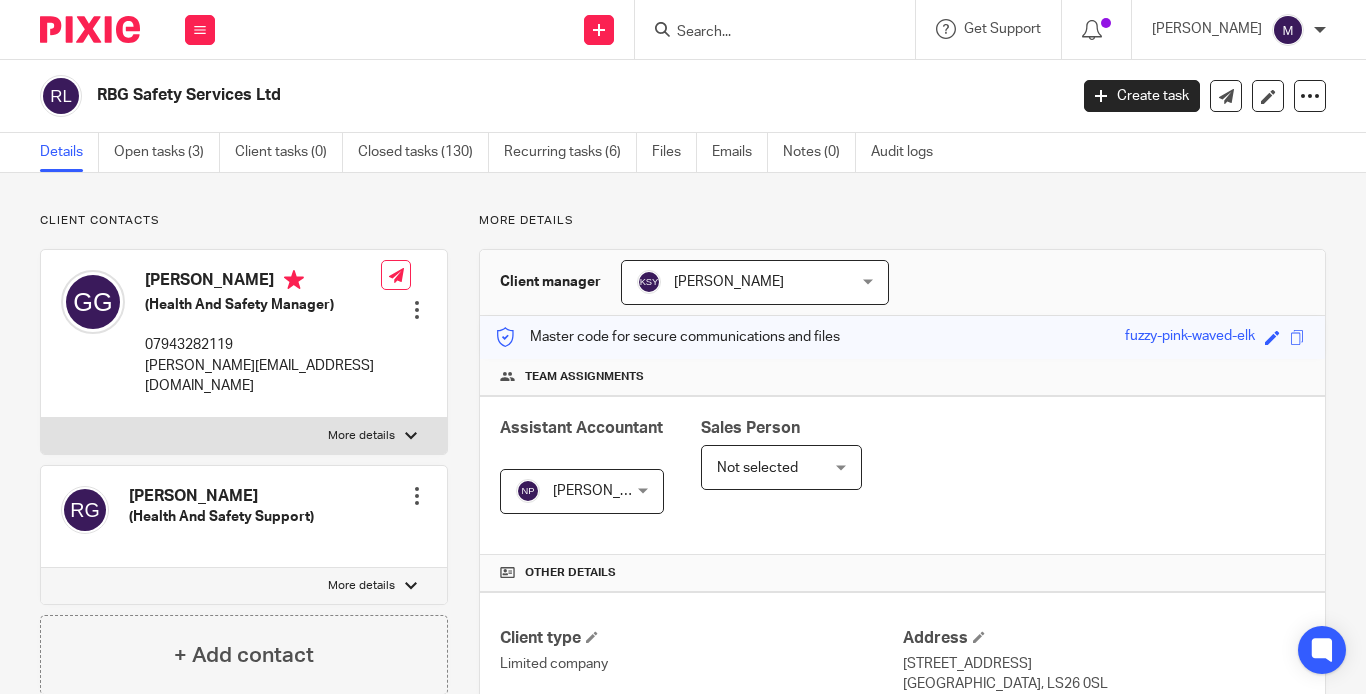 click at bounding box center [765, 33] 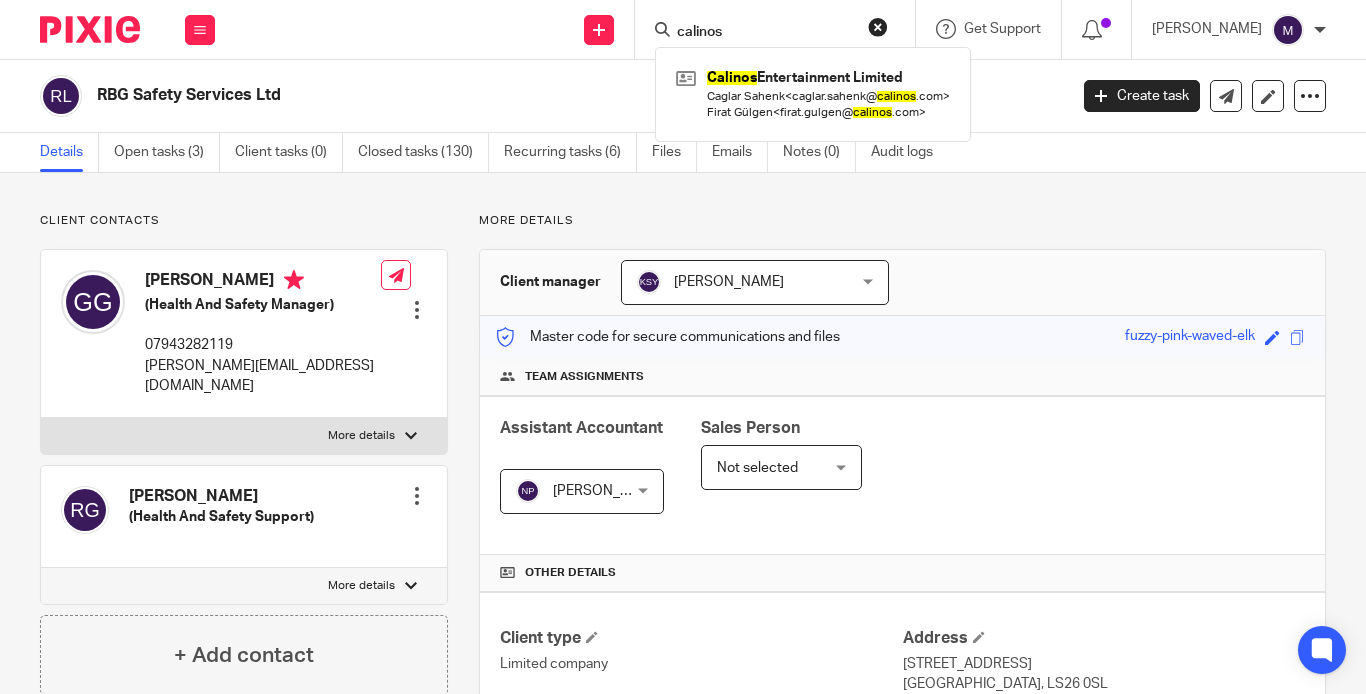 type on "calinos" 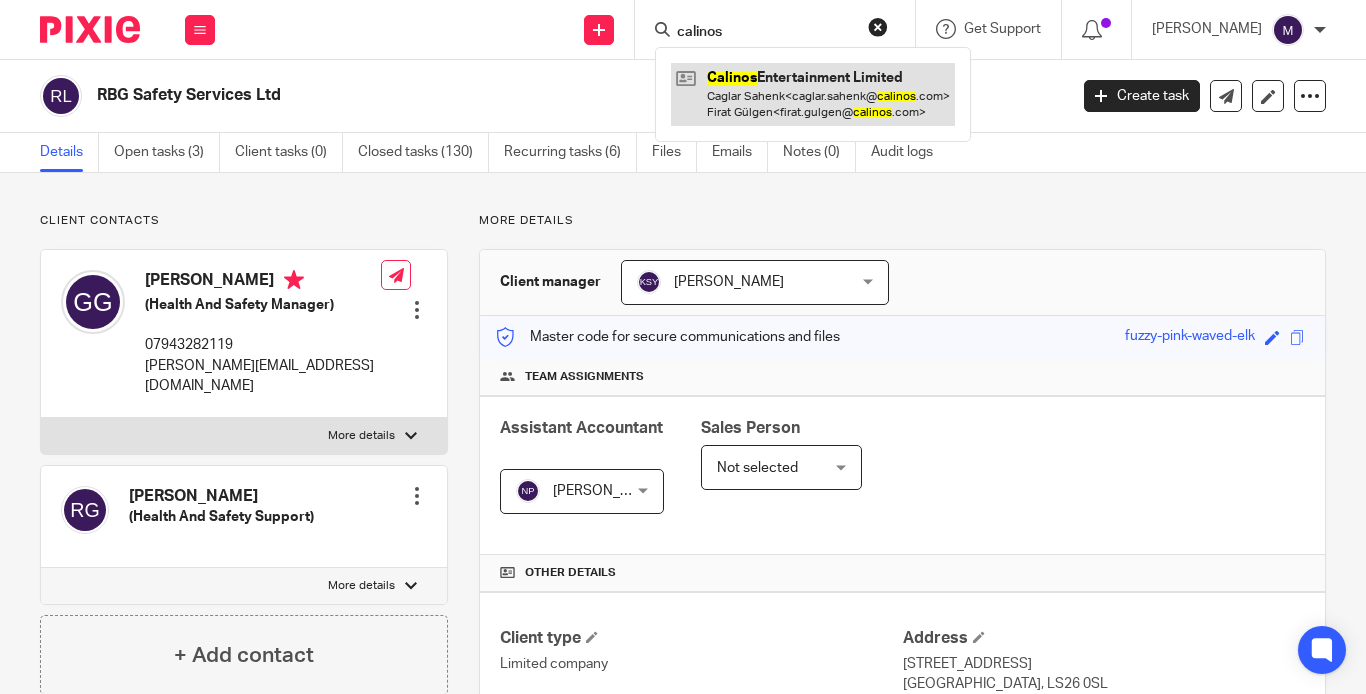 click at bounding box center (813, 94) 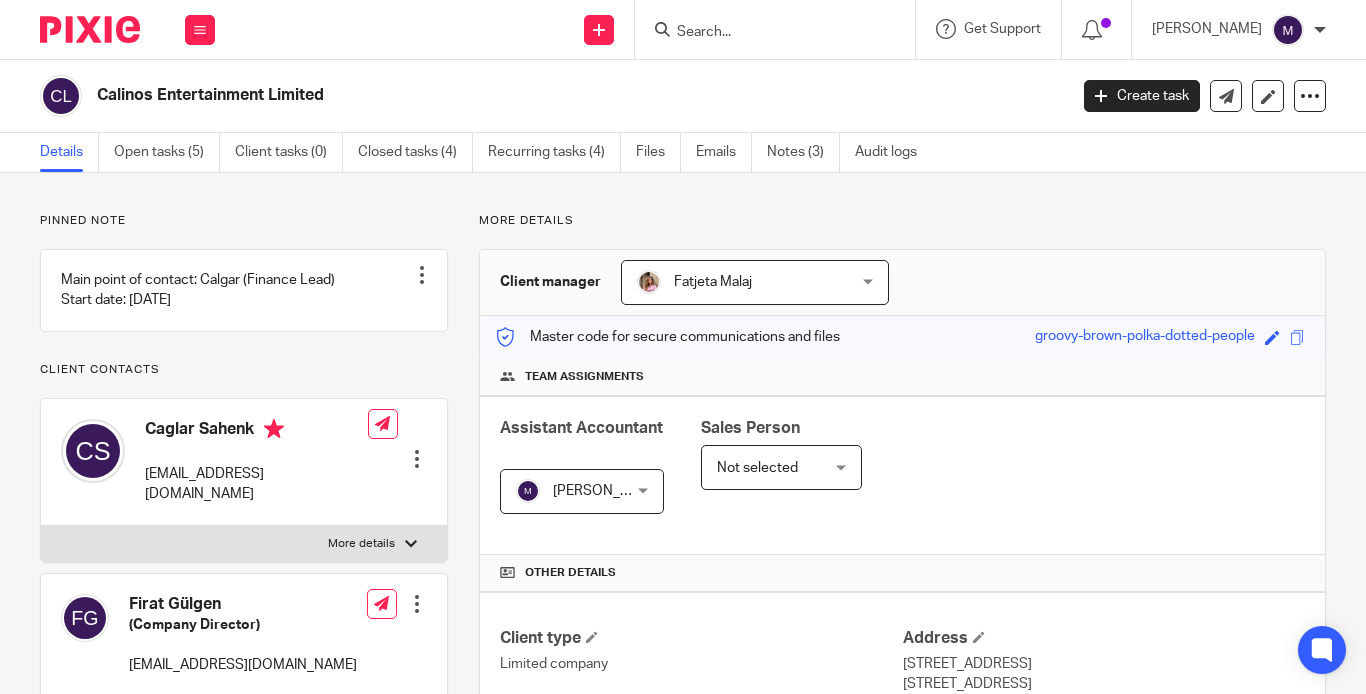 scroll, scrollTop: 0, scrollLeft: 0, axis: both 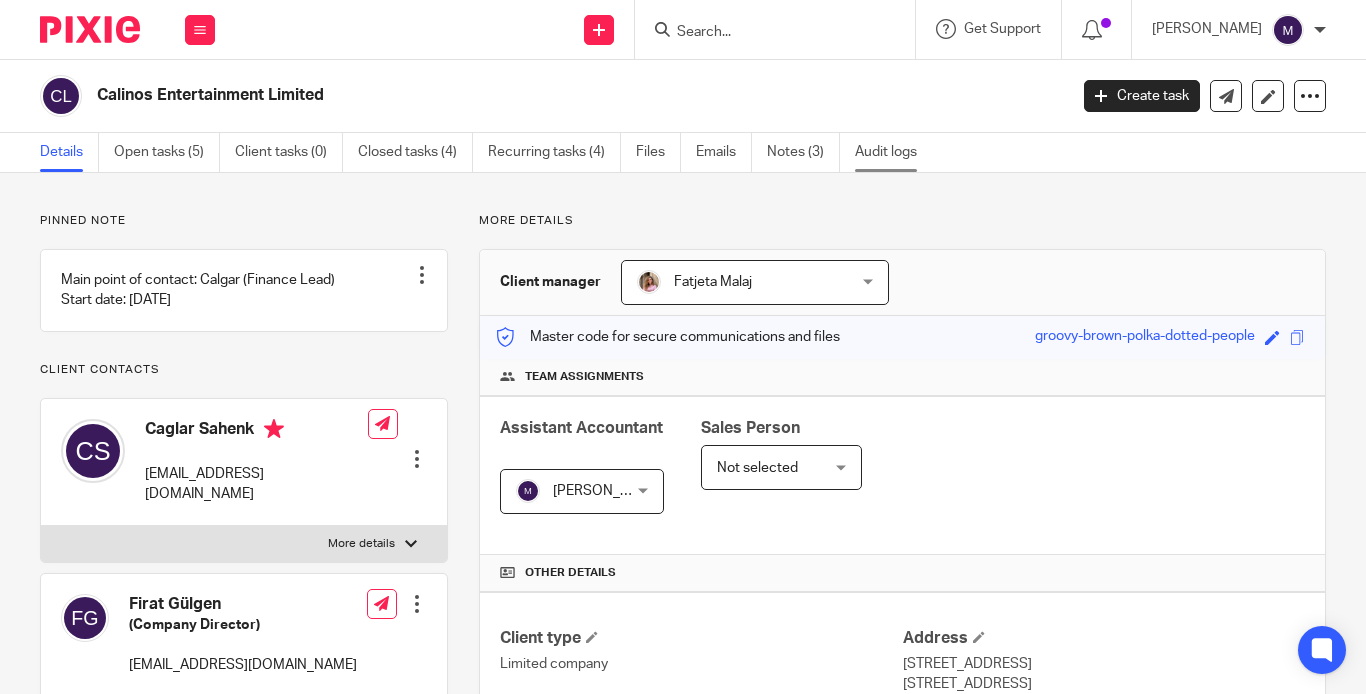 click on "Audit logs" at bounding box center (893, 152) 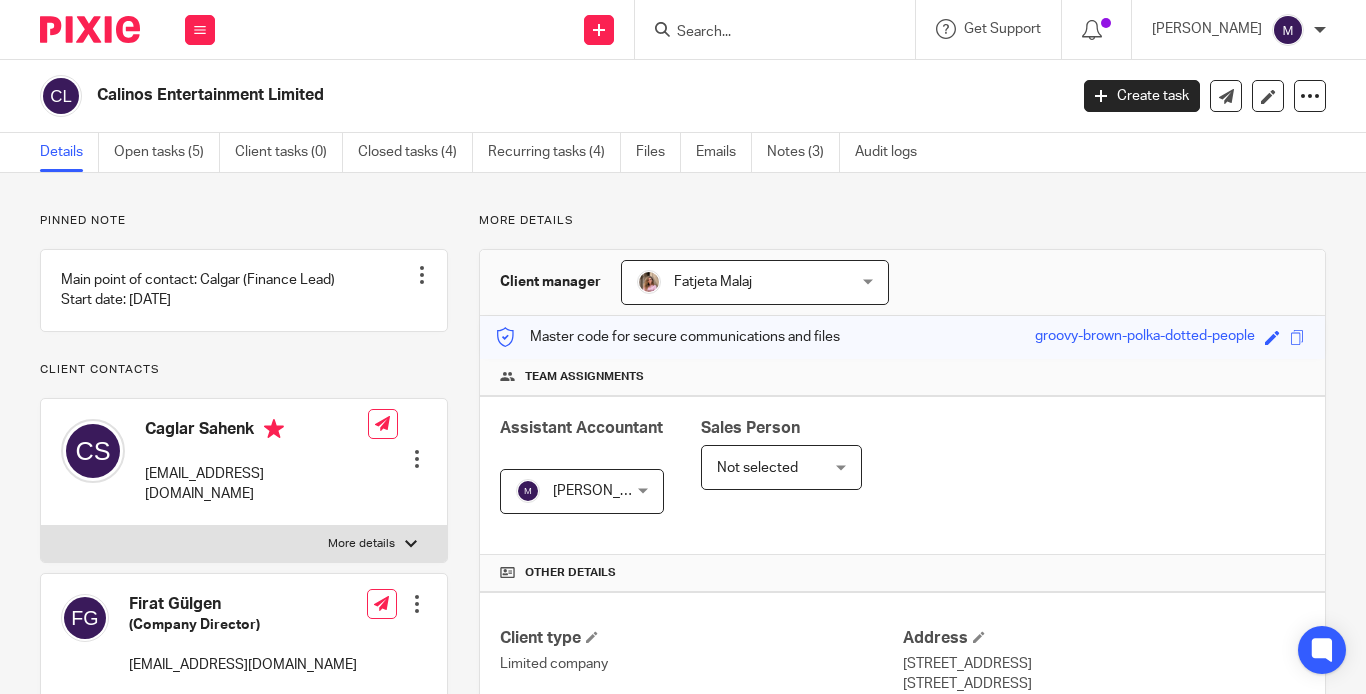click on "Details
Open tasks (5)
Client tasks (0)
Closed tasks (4)
Recurring tasks (4)
Files
Emails
Notes (3)
Audit logs" at bounding box center [493, 152] 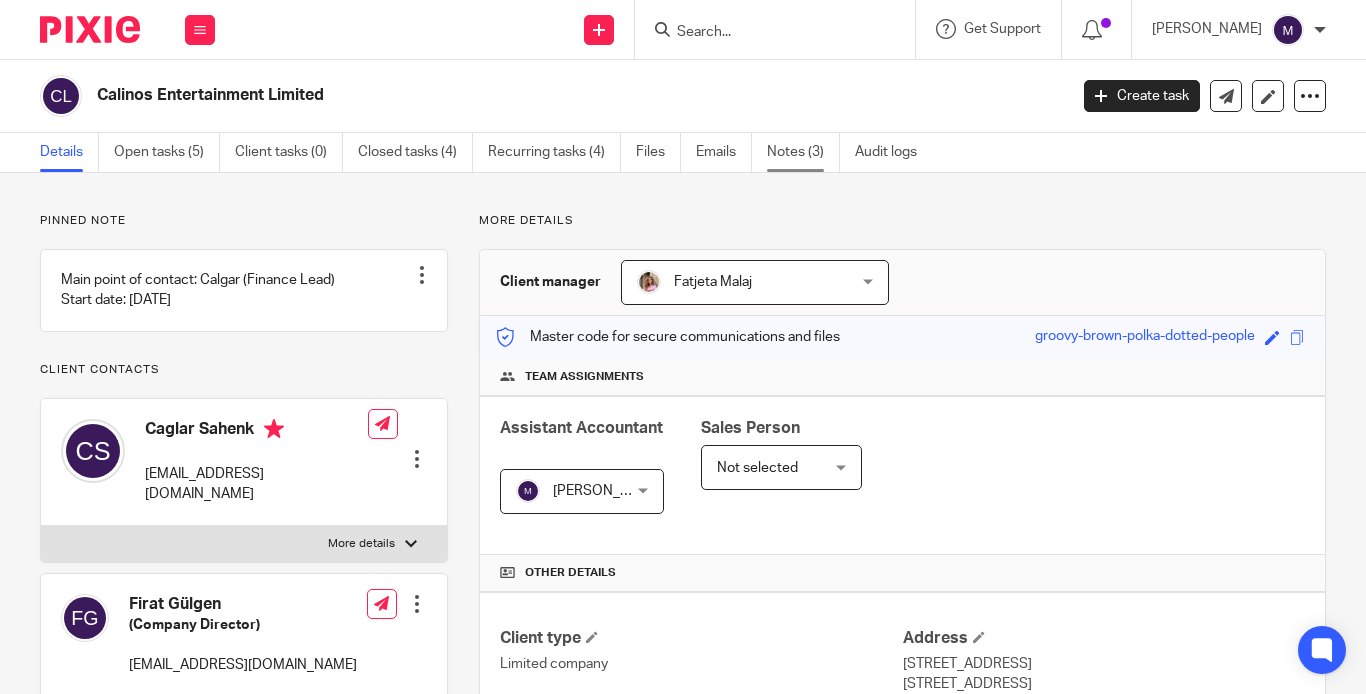 click on "Notes (3)" at bounding box center [803, 152] 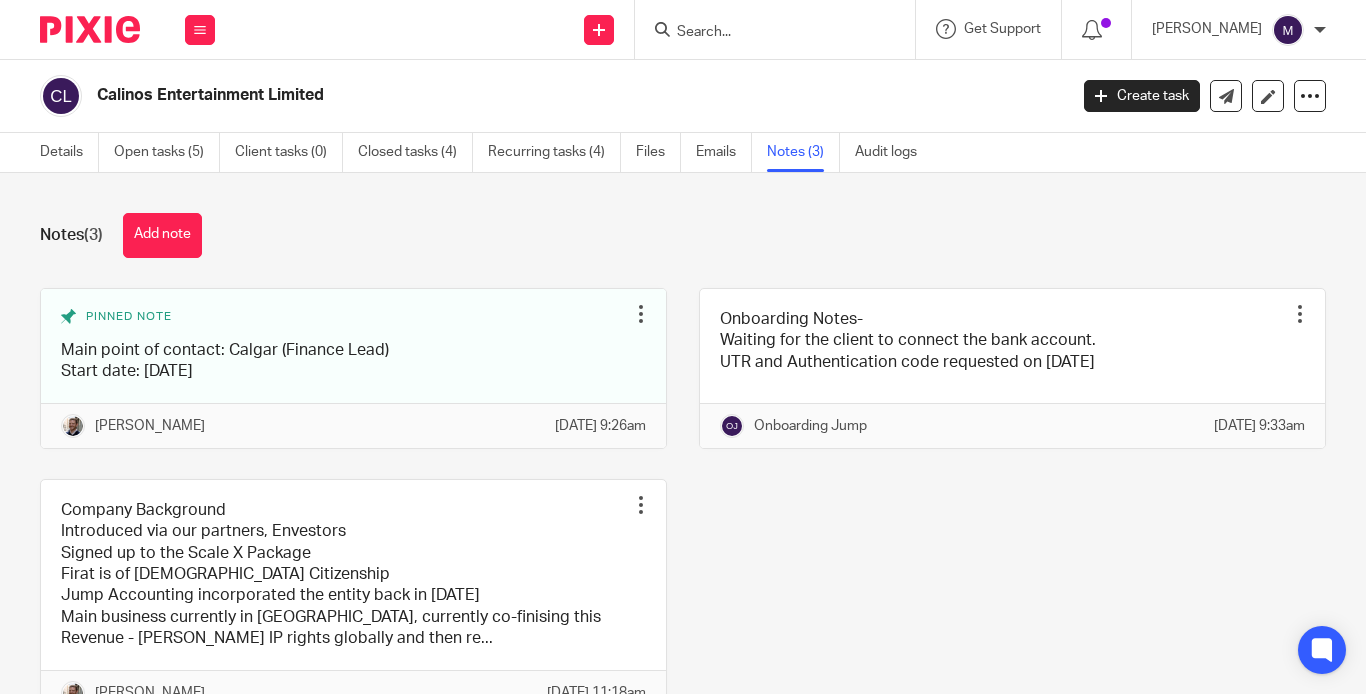 scroll, scrollTop: 0, scrollLeft: 0, axis: both 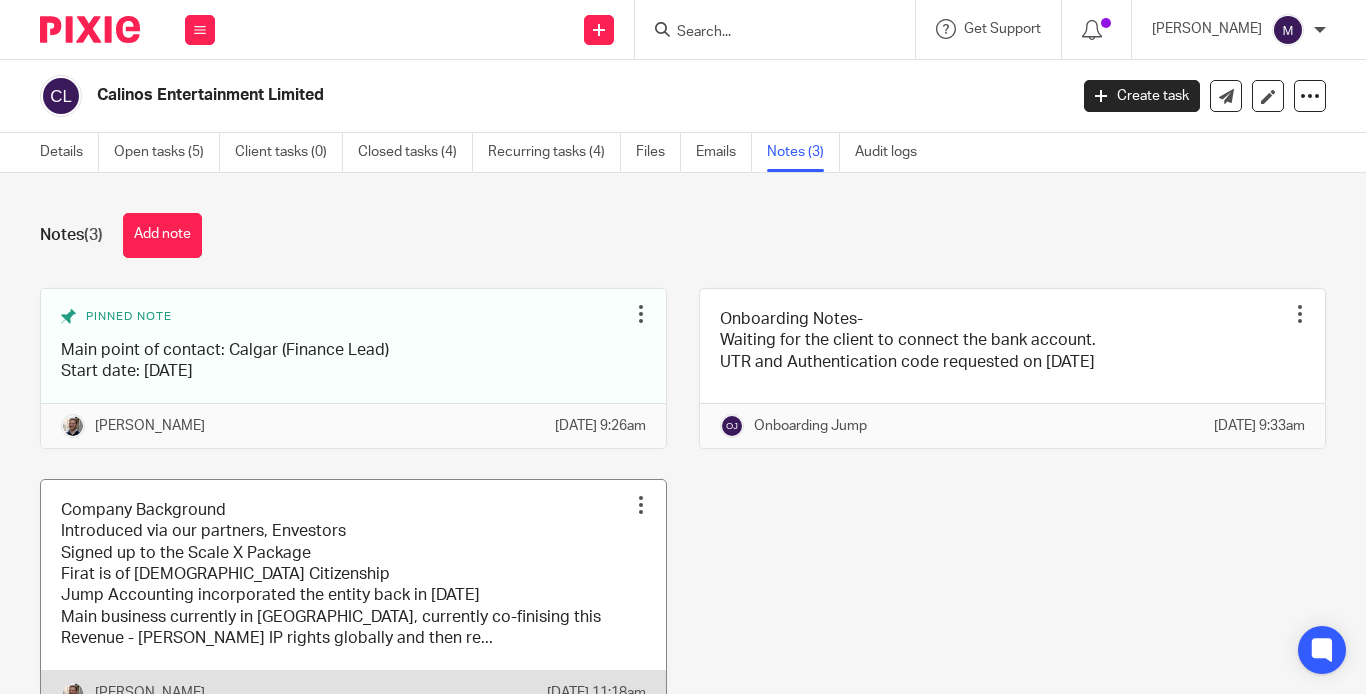click at bounding box center [353, 597] 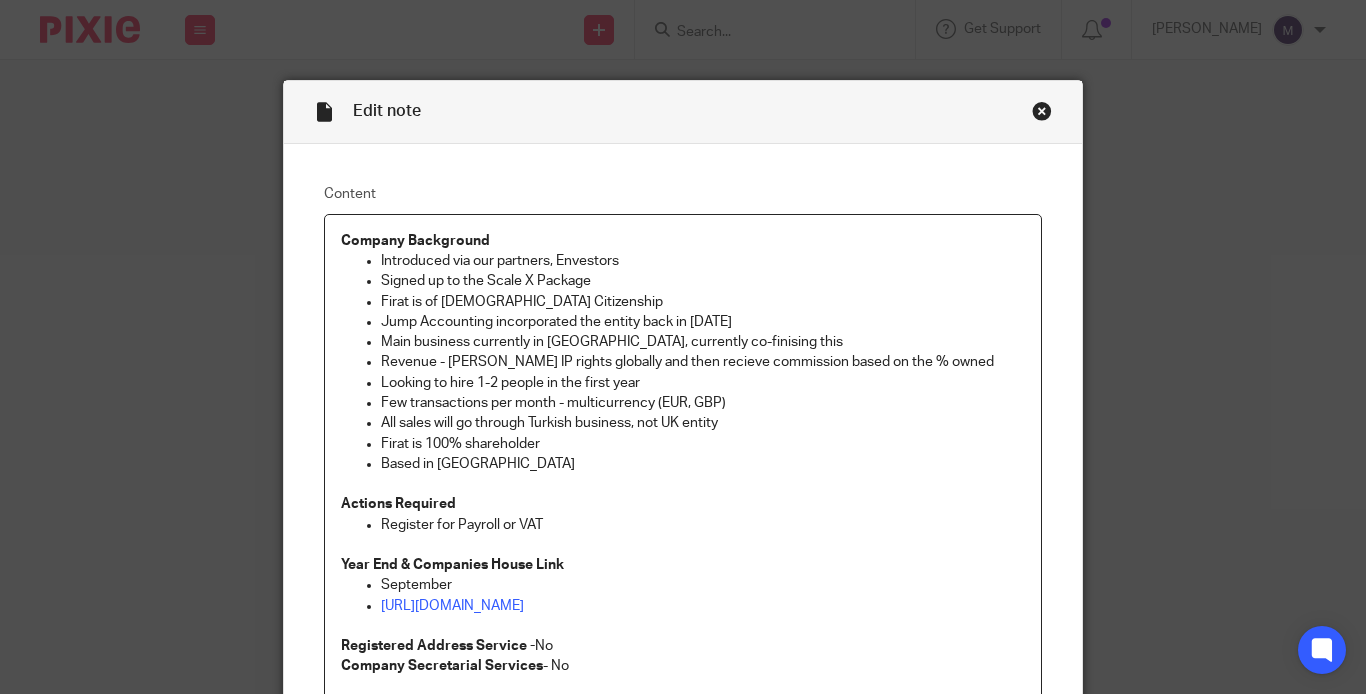 scroll, scrollTop: 0, scrollLeft: 0, axis: both 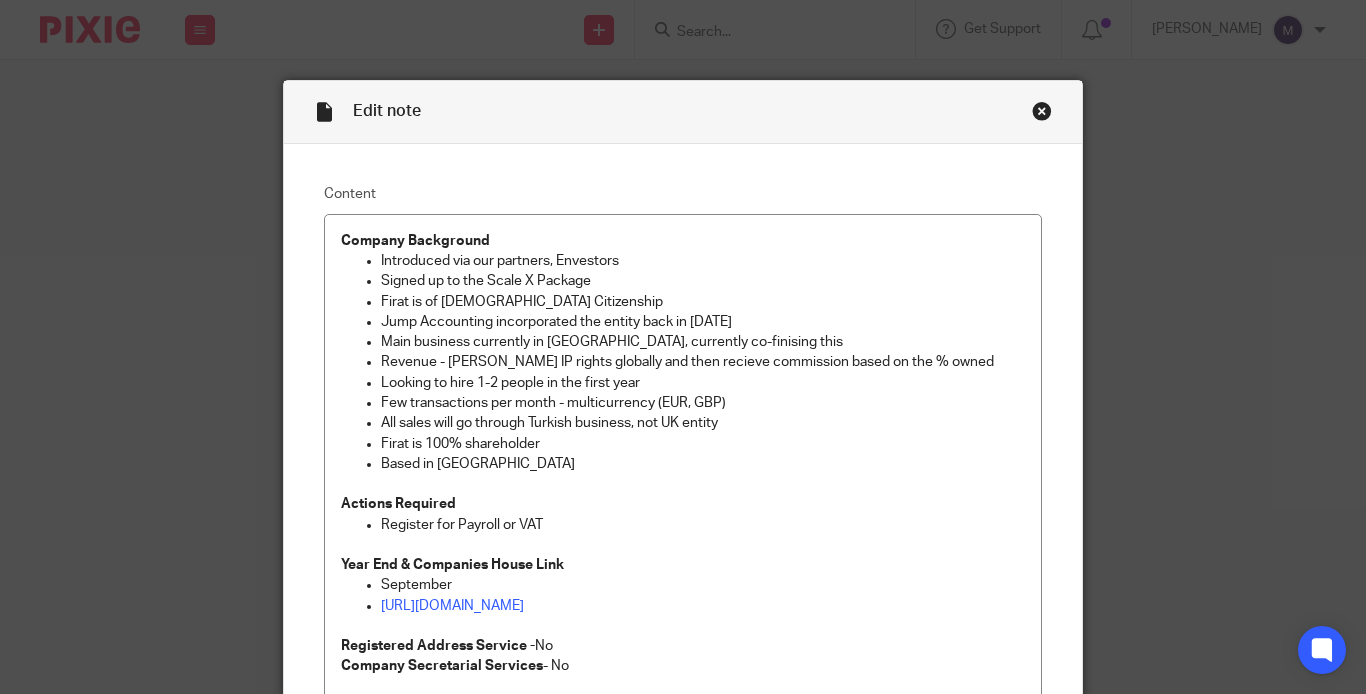 click at bounding box center (1042, 111) 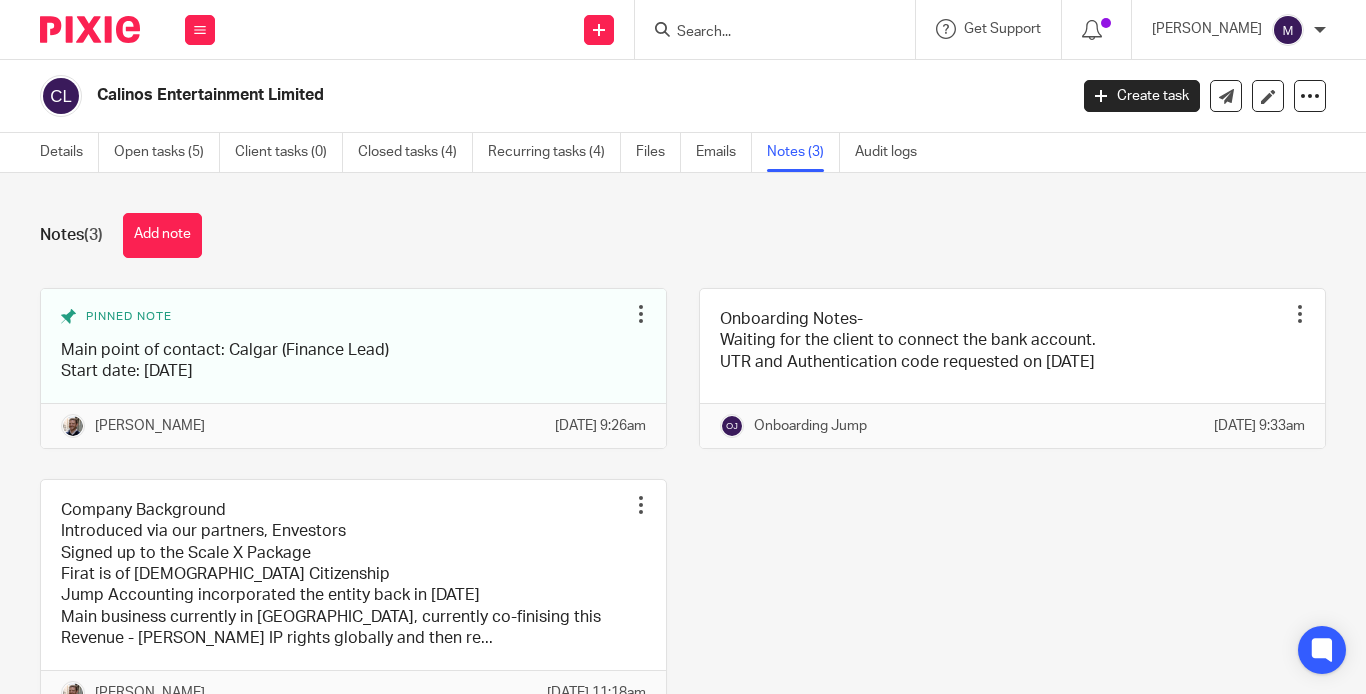 scroll, scrollTop: 0, scrollLeft: 0, axis: both 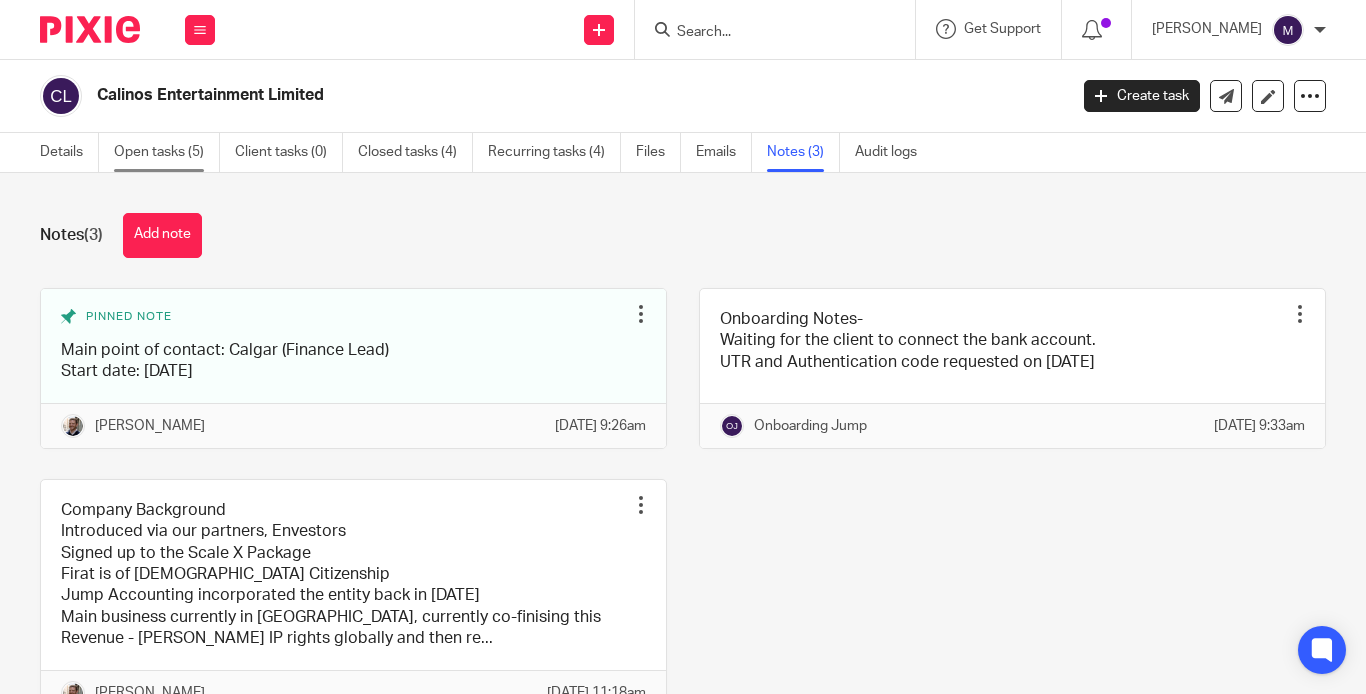 click on "Open tasks (5)" at bounding box center (167, 152) 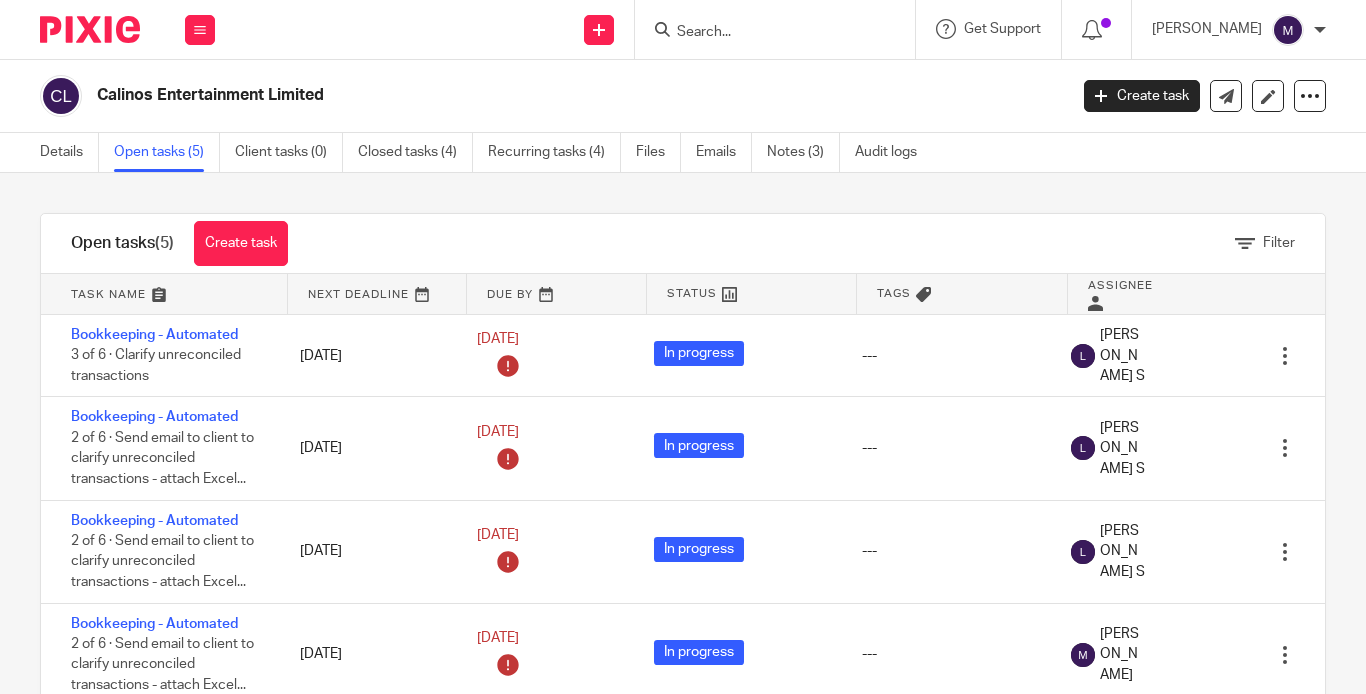 scroll, scrollTop: 0, scrollLeft: 0, axis: both 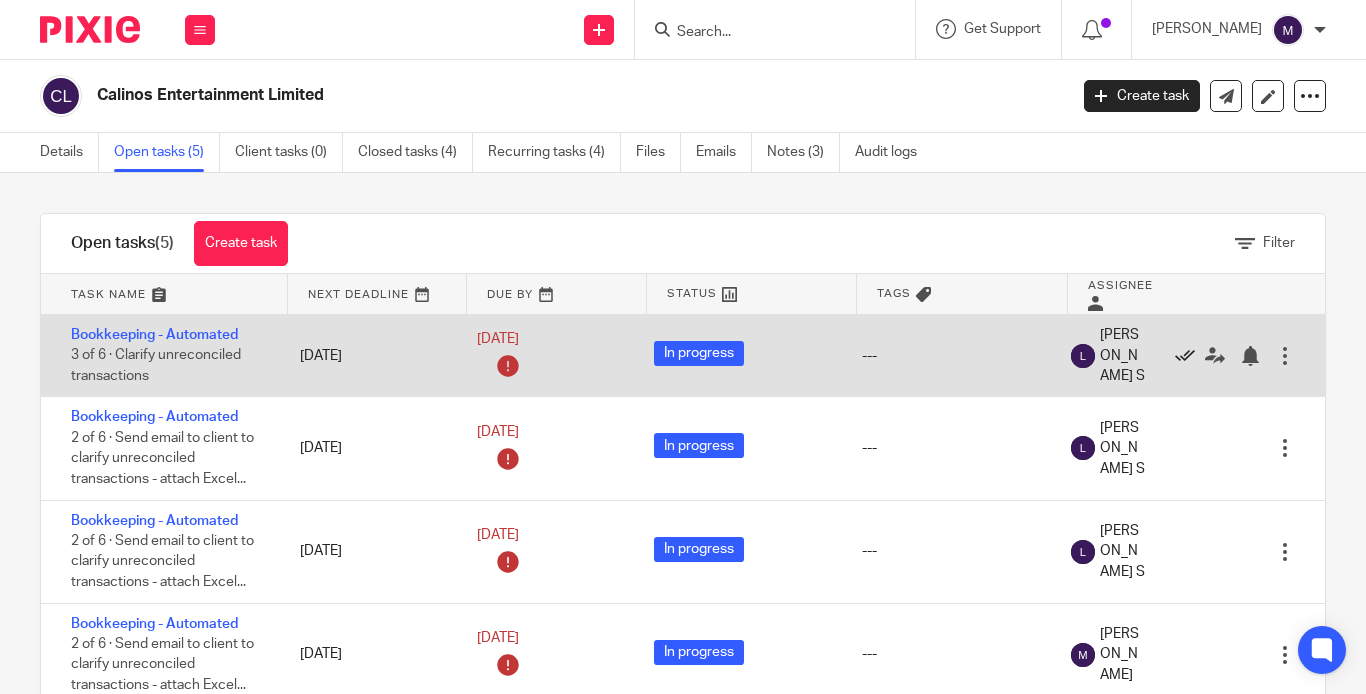 click at bounding box center [1185, 356] 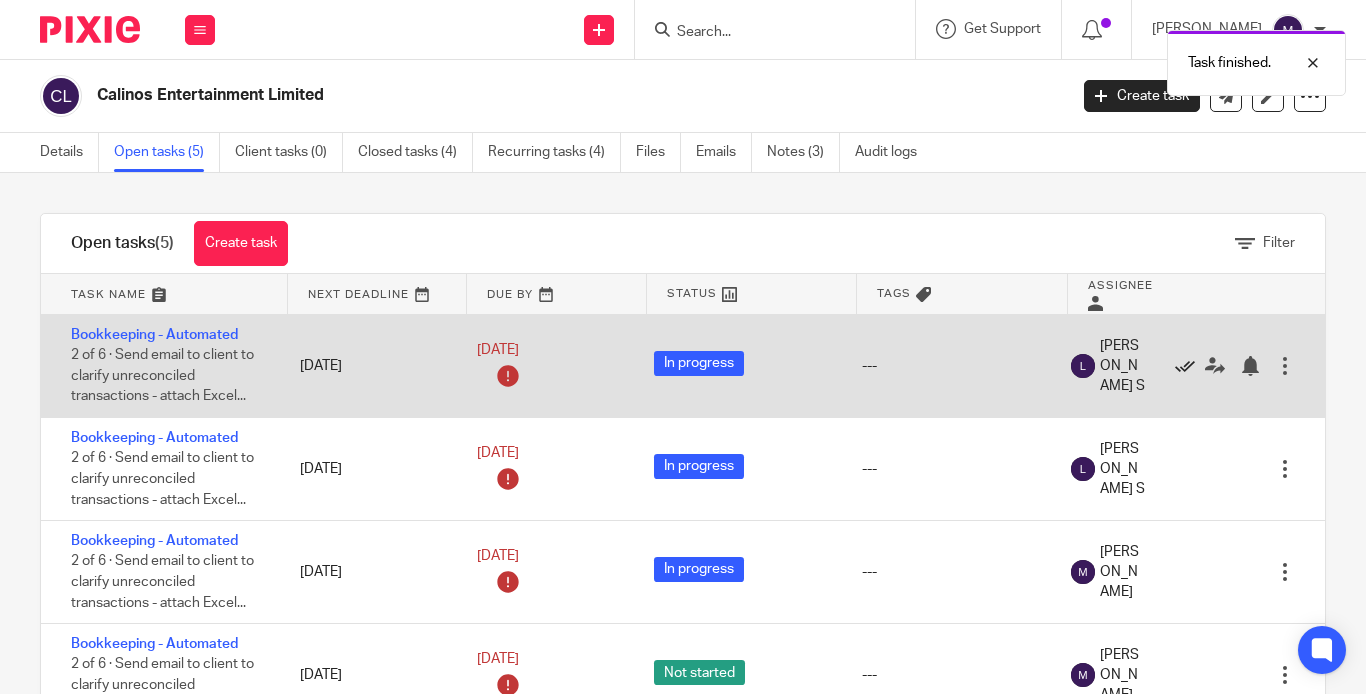 click at bounding box center [1185, 366] 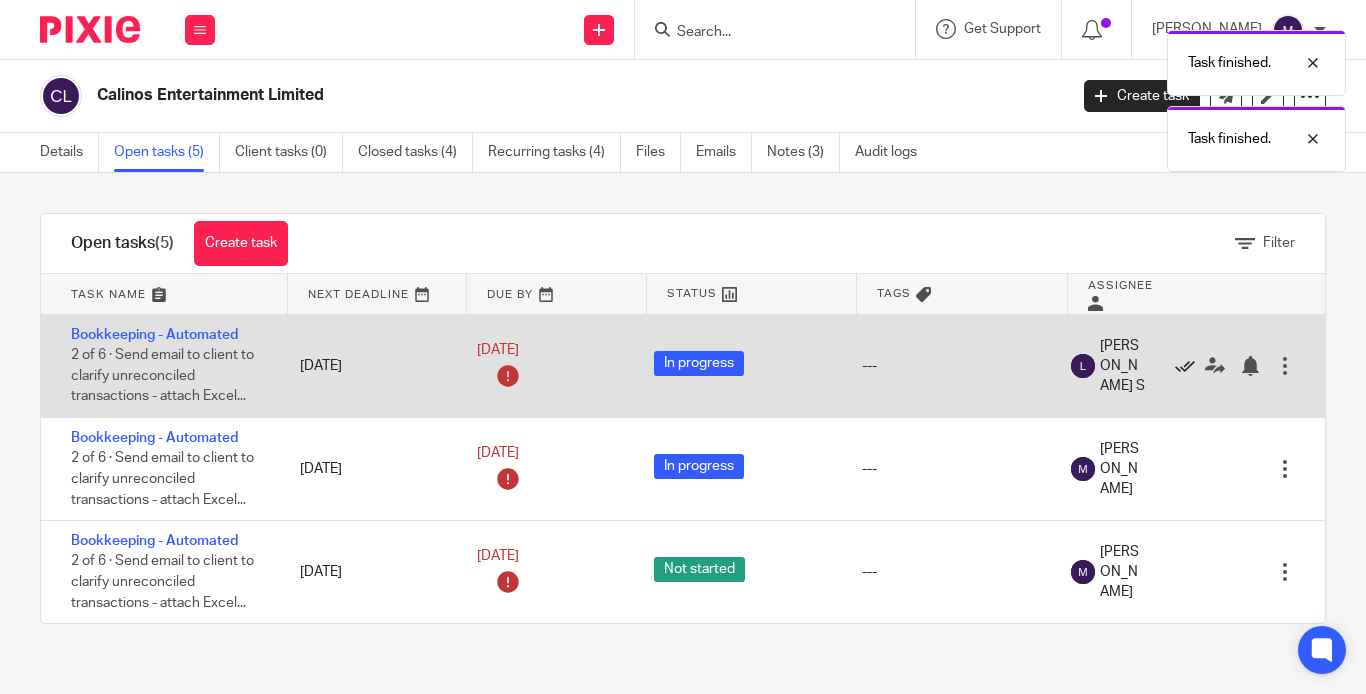 click at bounding box center [1185, 366] 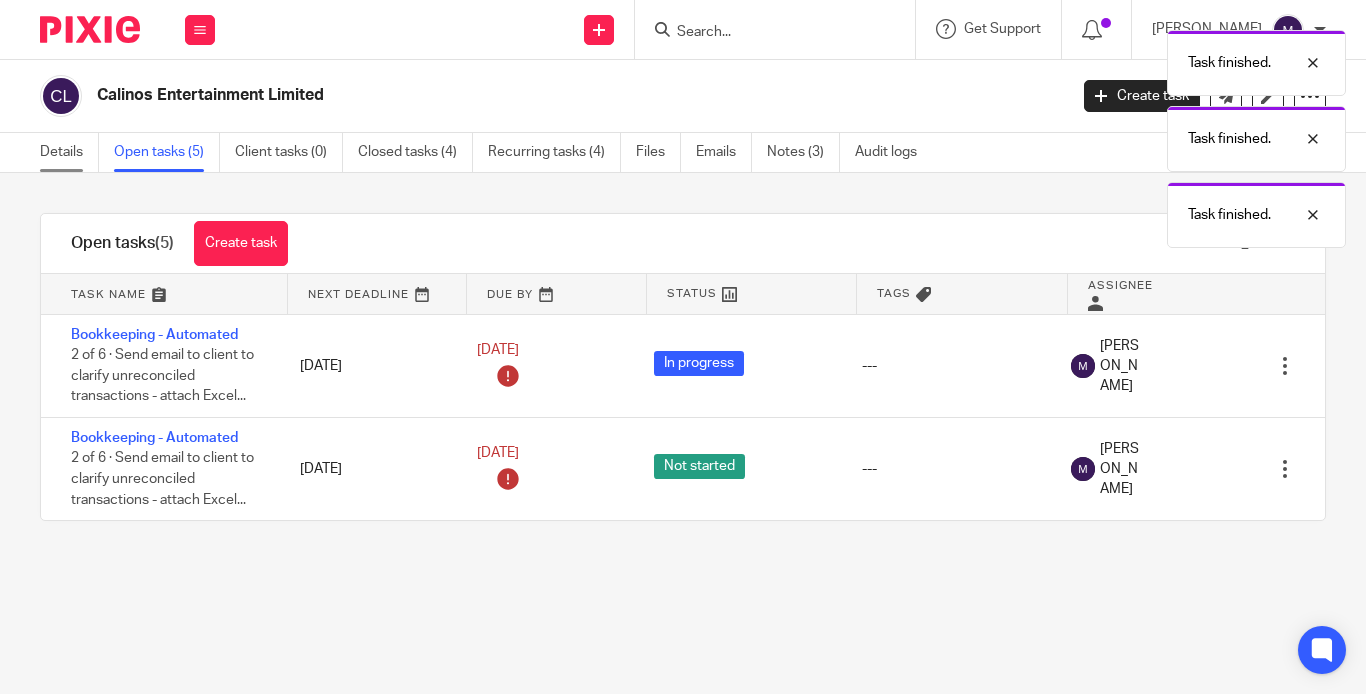 click on "Details" at bounding box center [69, 152] 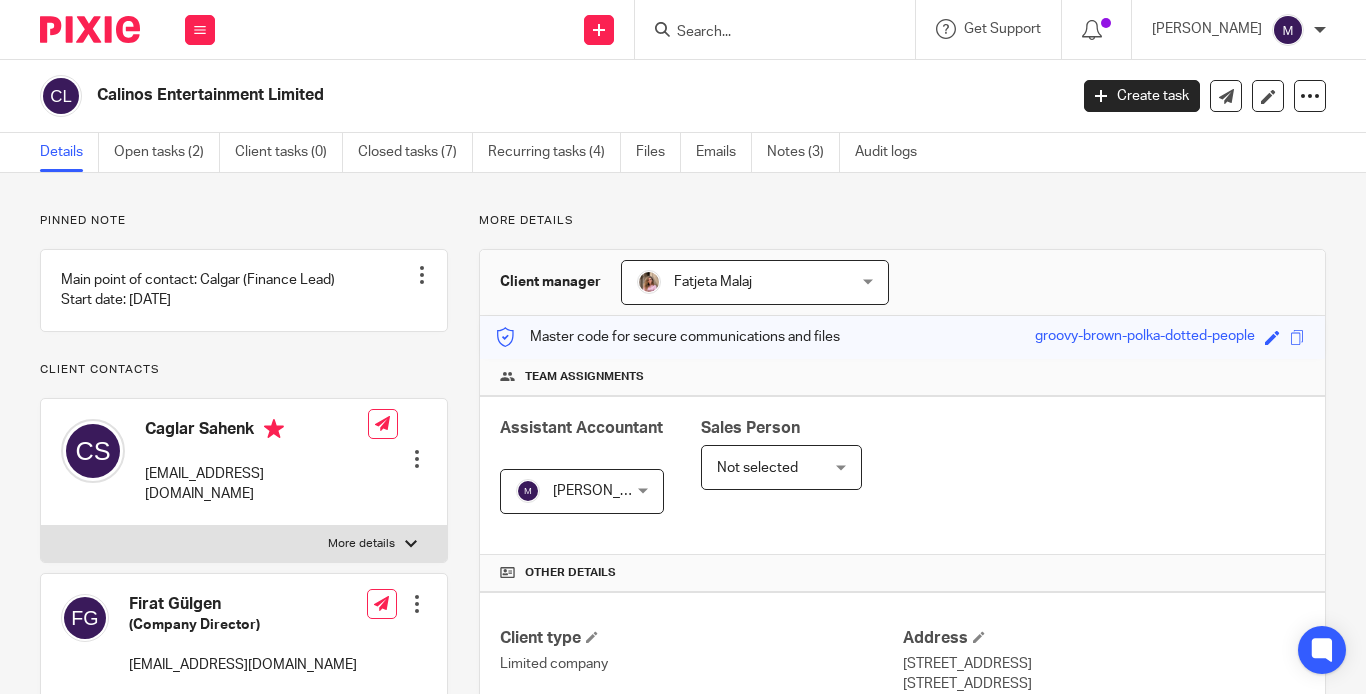 scroll, scrollTop: 0, scrollLeft: 0, axis: both 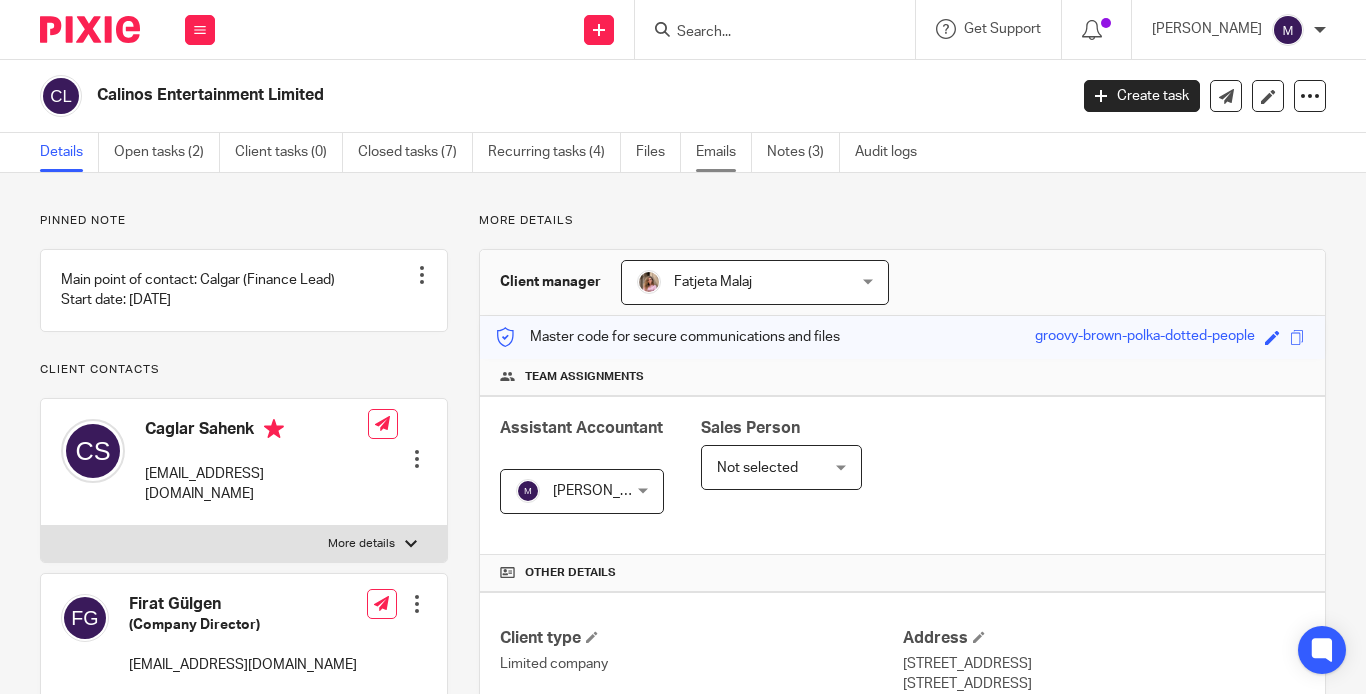 click on "Emails" at bounding box center [724, 152] 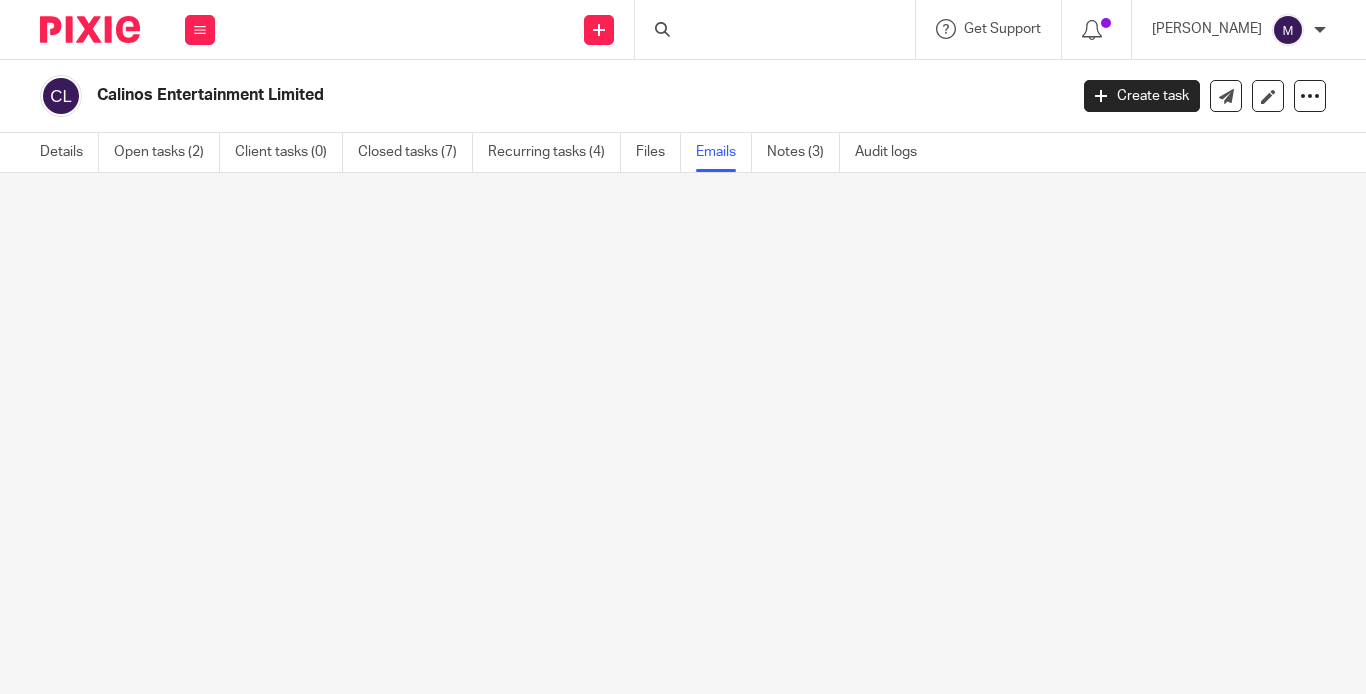 scroll, scrollTop: 0, scrollLeft: 0, axis: both 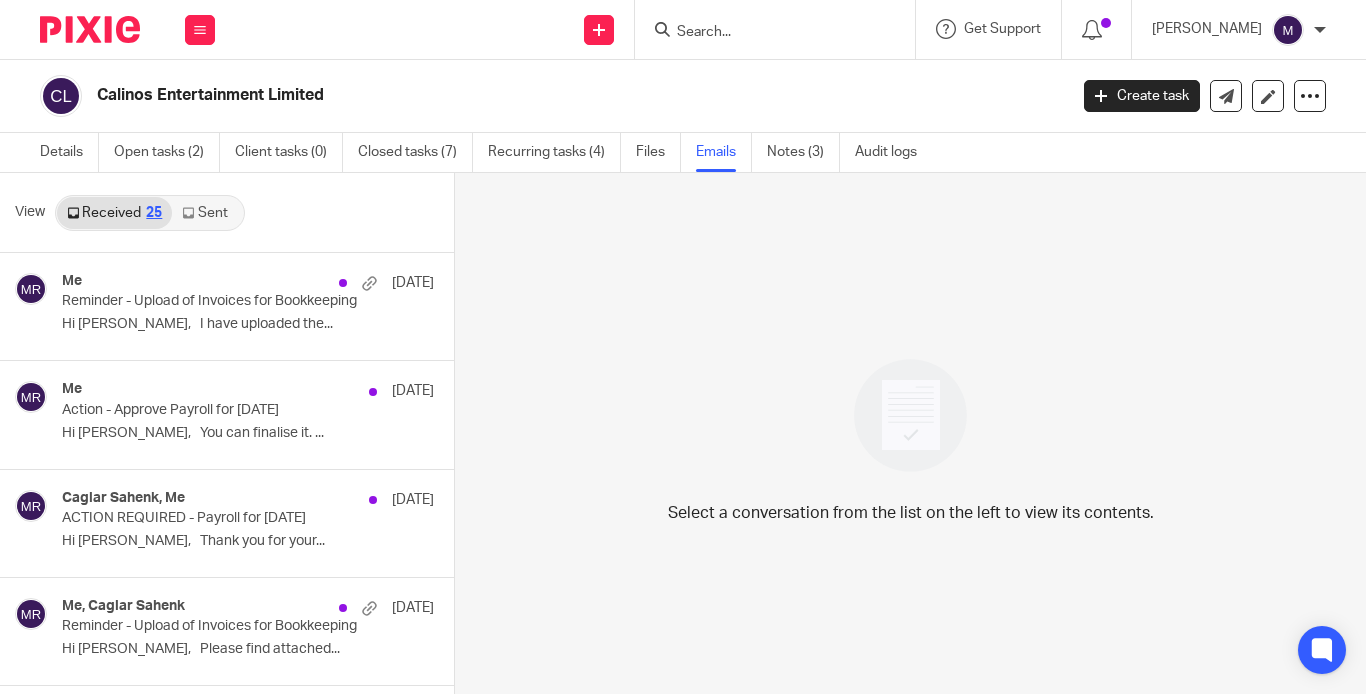 click on "View" at bounding box center [30, 212] 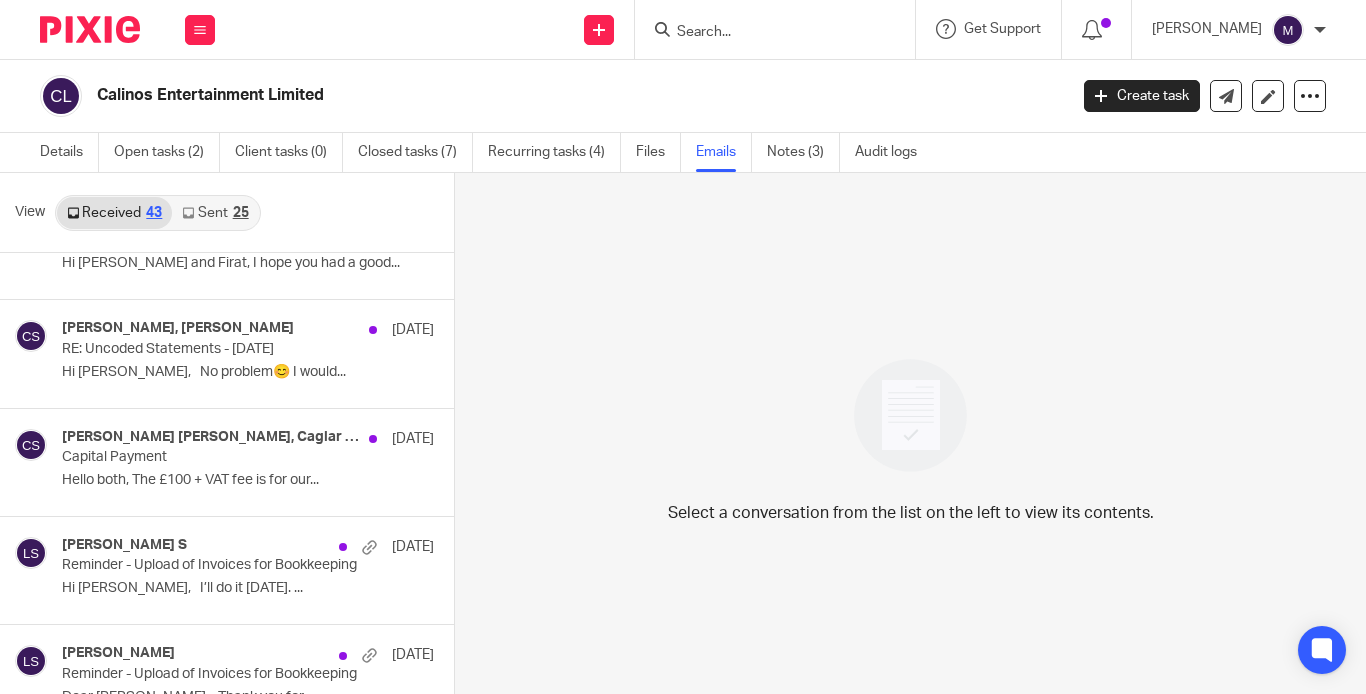 scroll, scrollTop: 3981, scrollLeft: 0, axis: vertical 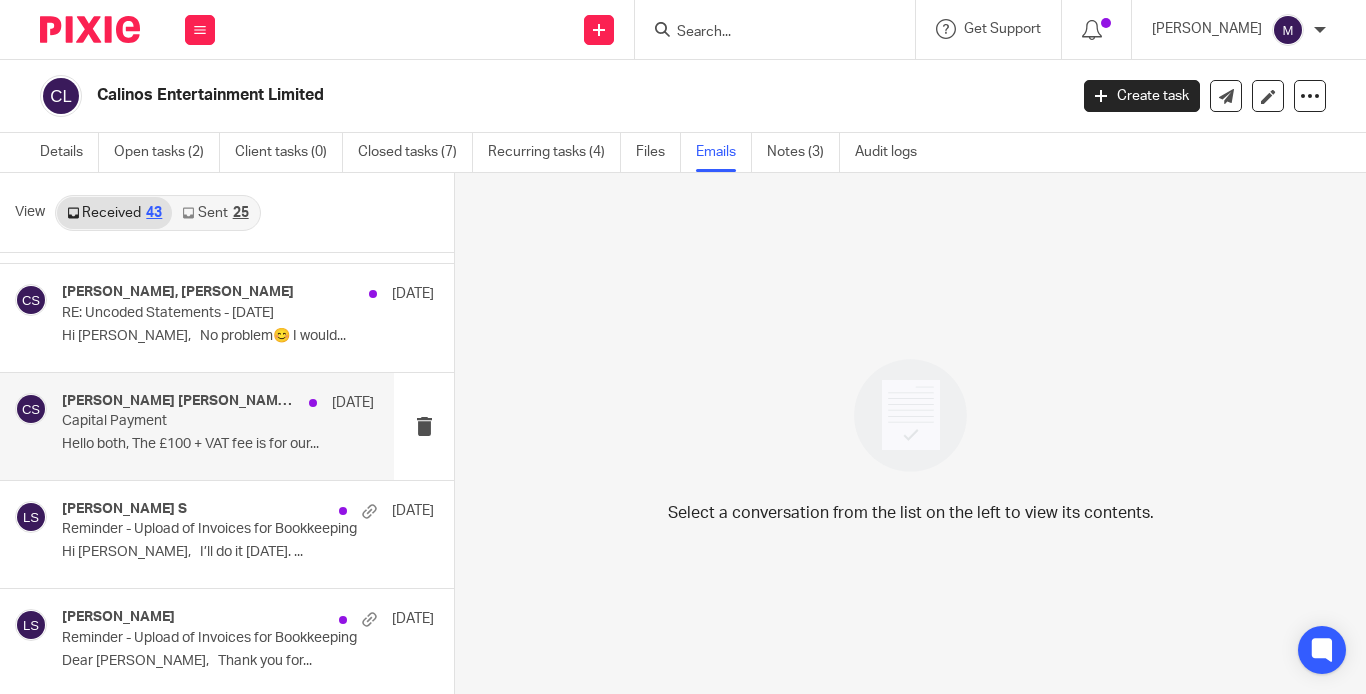 click on "Hello both,     The £100 + VAT fee is for our..." at bounding box center (218, 444) 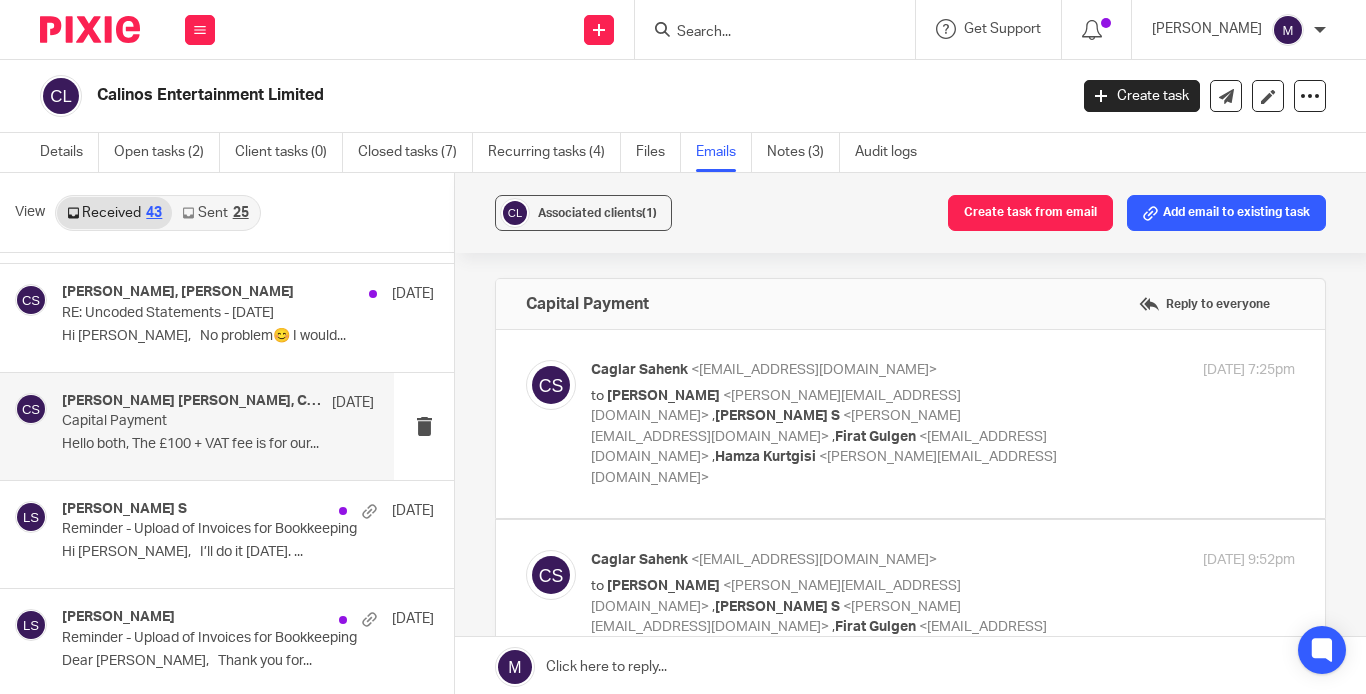 scroll, scrollTop: 0, scrollLeft: 0, axis: both 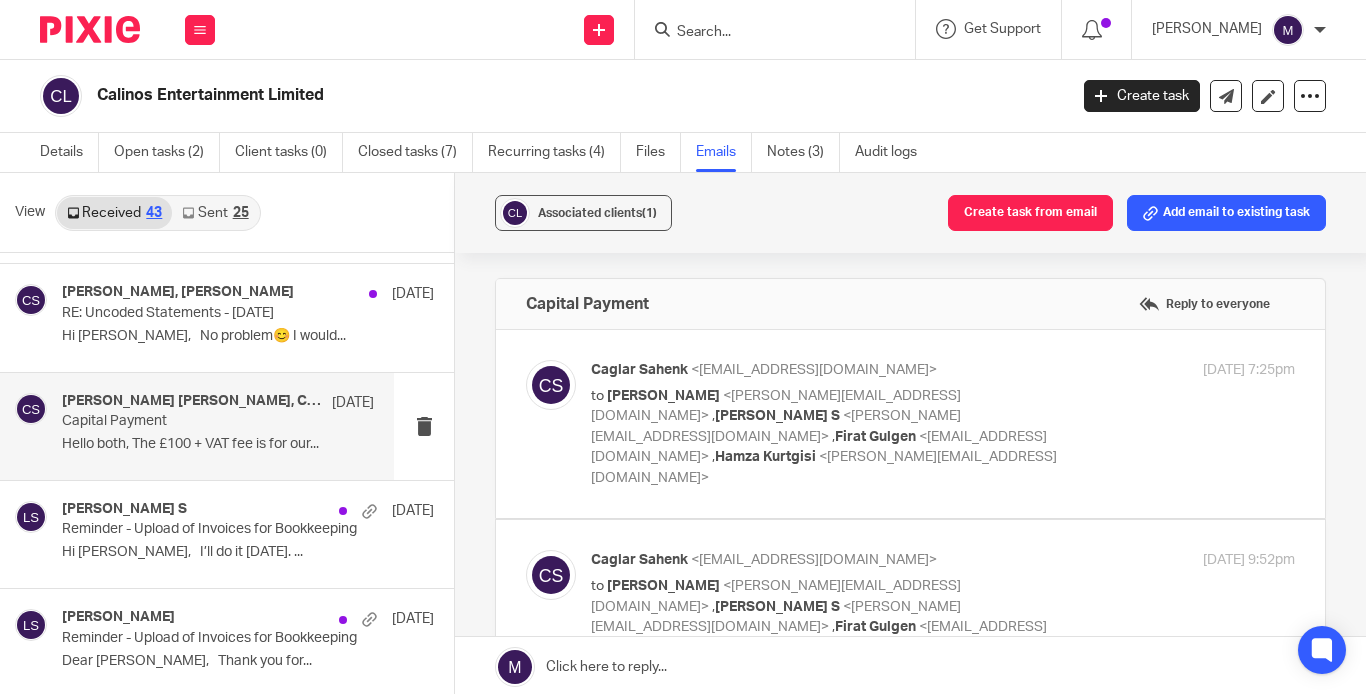 click on "to
[PERSON_NAME]
<[PERSON_NAME][EMAIL_ADDRESS][DOMAIN_NAME]>   ,
[PERSON_NAME]
<[PERSON_NAME][EMAIL_ADDRESS][DOMAIN_NAME]>   ,
[PERSON_NAME]
<[EMAIL_ADDRESS][DOMAIN_NAME]>   ,
[PERSON_NAME]
<[PERSON_NAME][EMAIL_ADDRESS][DOMAIN_NAME]>" at bounding box center [825, 437] 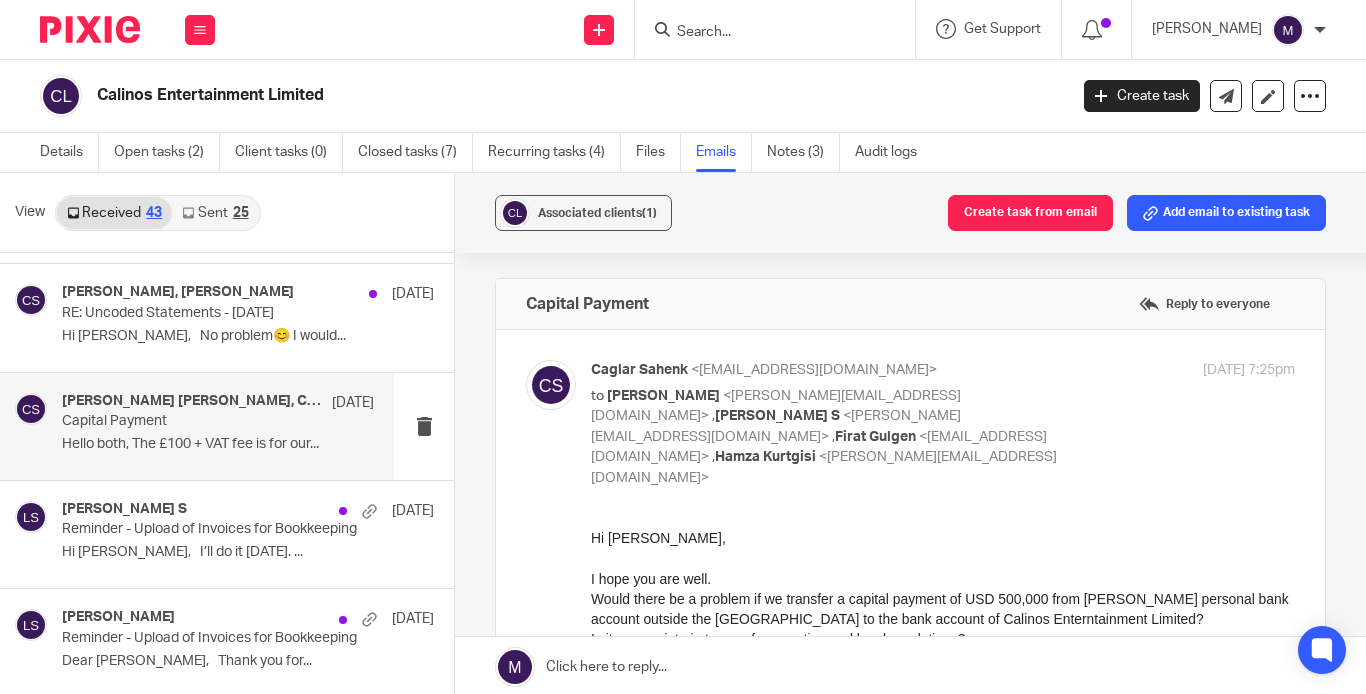 scroll, scrollTop: 0, scrollLeft: 0, axis: both 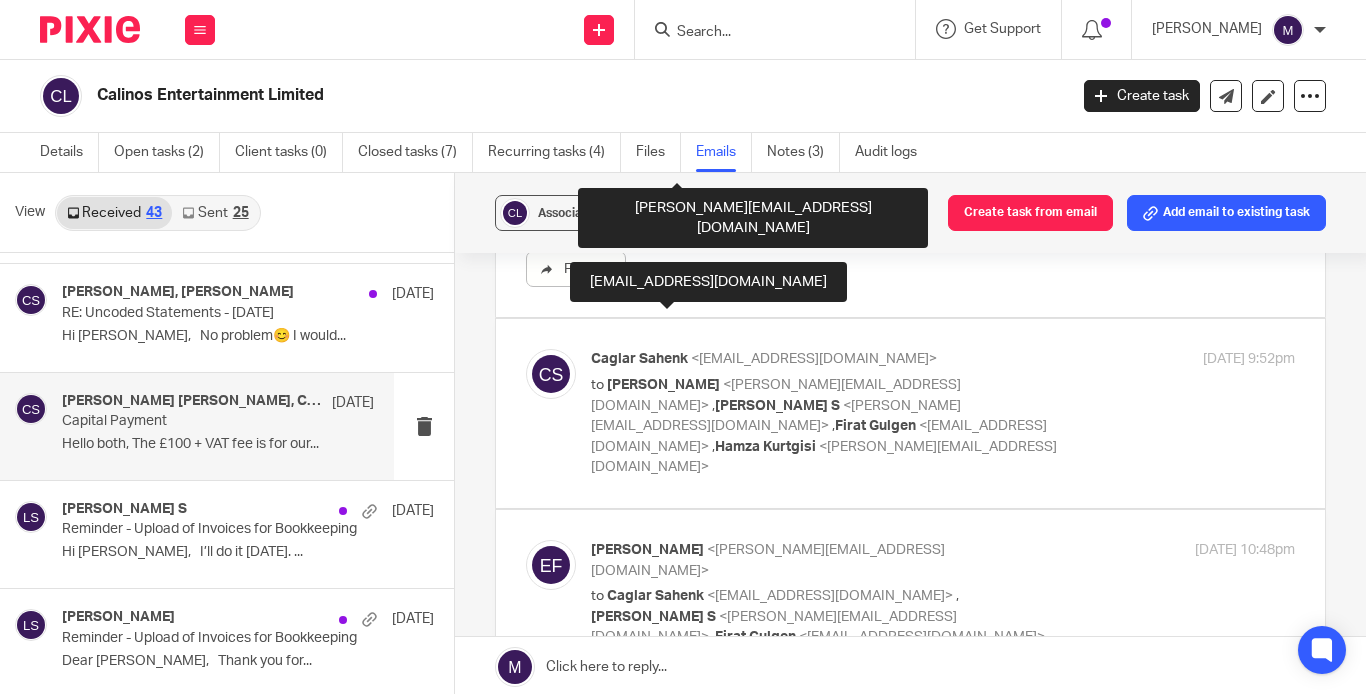 click on "<[PERSON_NAME][EMAIL_ADDRESS][DOMAIN_NAME]>" at bounding box center (824, 457) 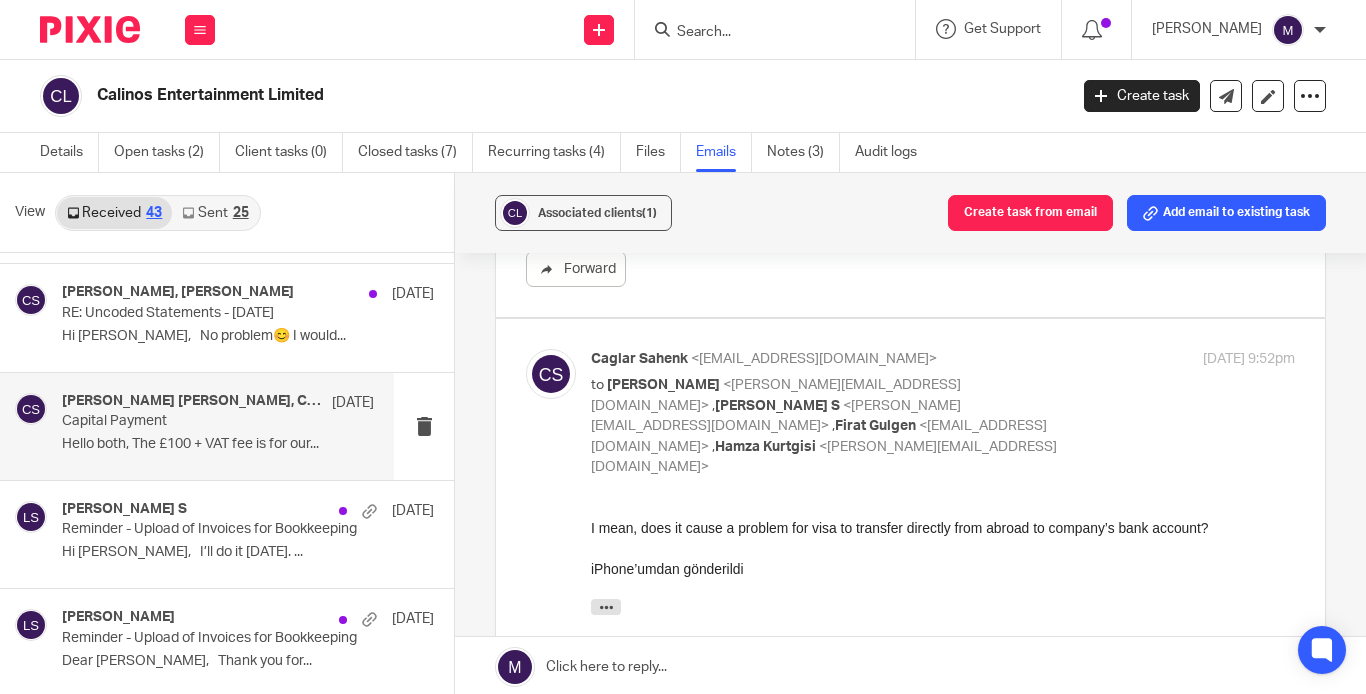 scroll, scrollTop: 0, scrollLeft: 0, axis: both 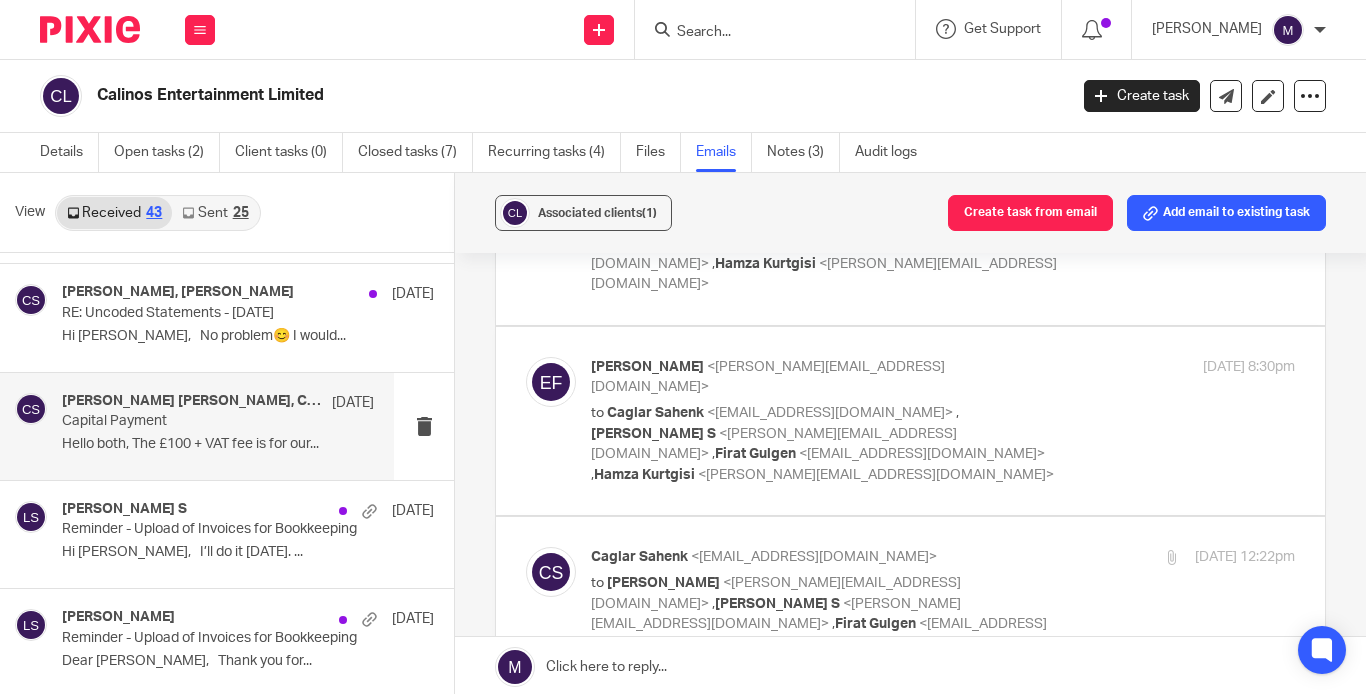 click on "[PERSON_NAME] S" at bounding box center (777, 604) 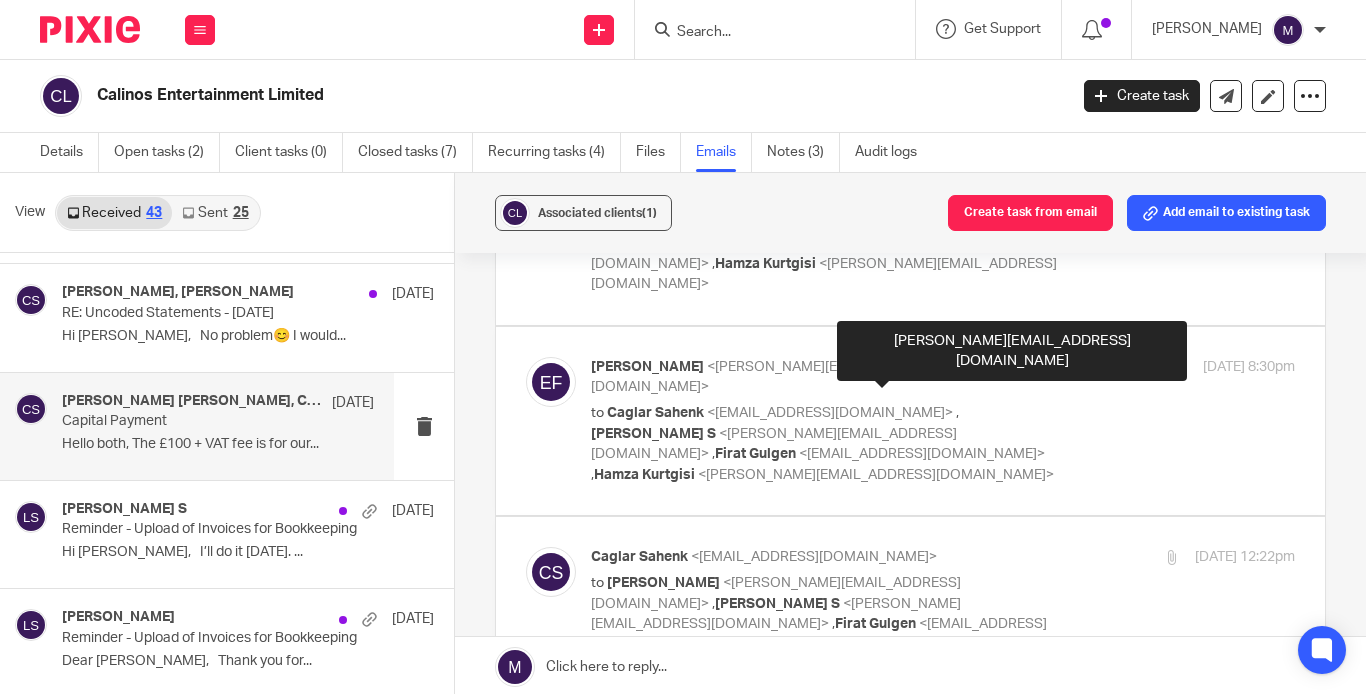 scroll, scrollTop: 0, scrollLeft: 0, axis: both 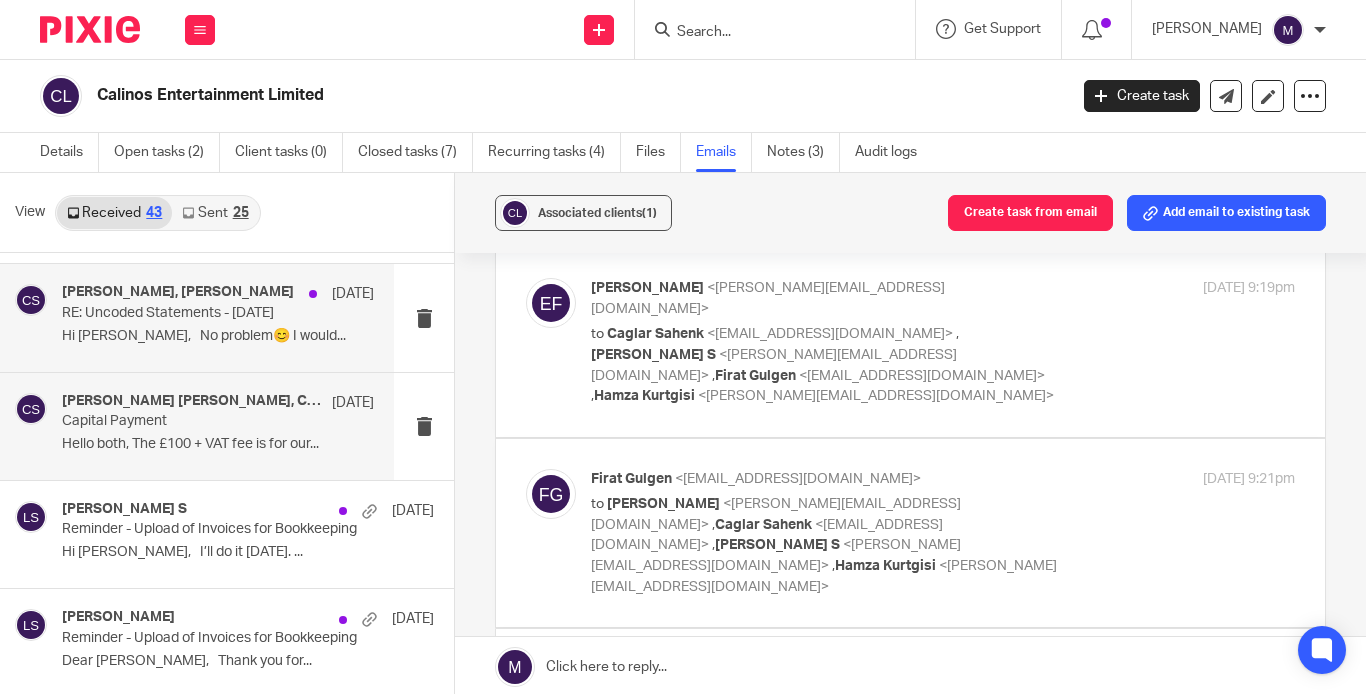 click on "Hi [PERSON_NAME],       No problem😊   I would..." at bounding box center [218, 336] 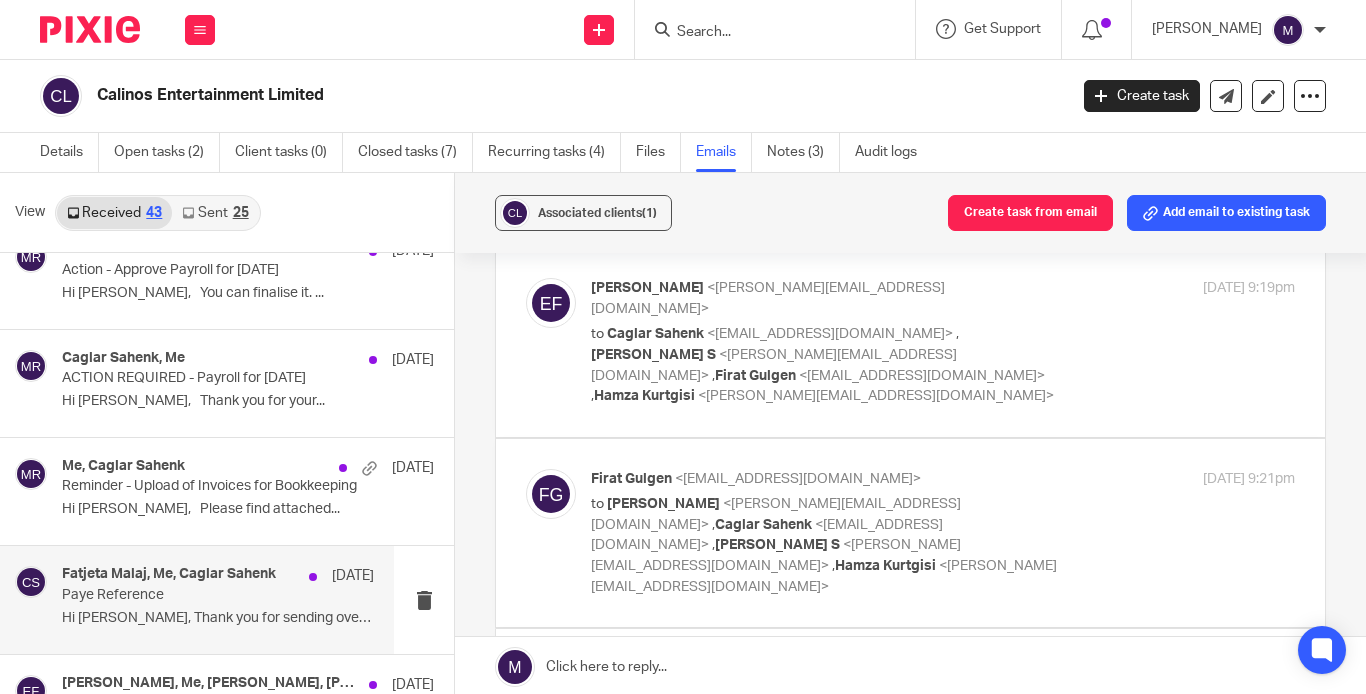 scroll, scrollTop: 0, scrollLeft: 0, axis: both 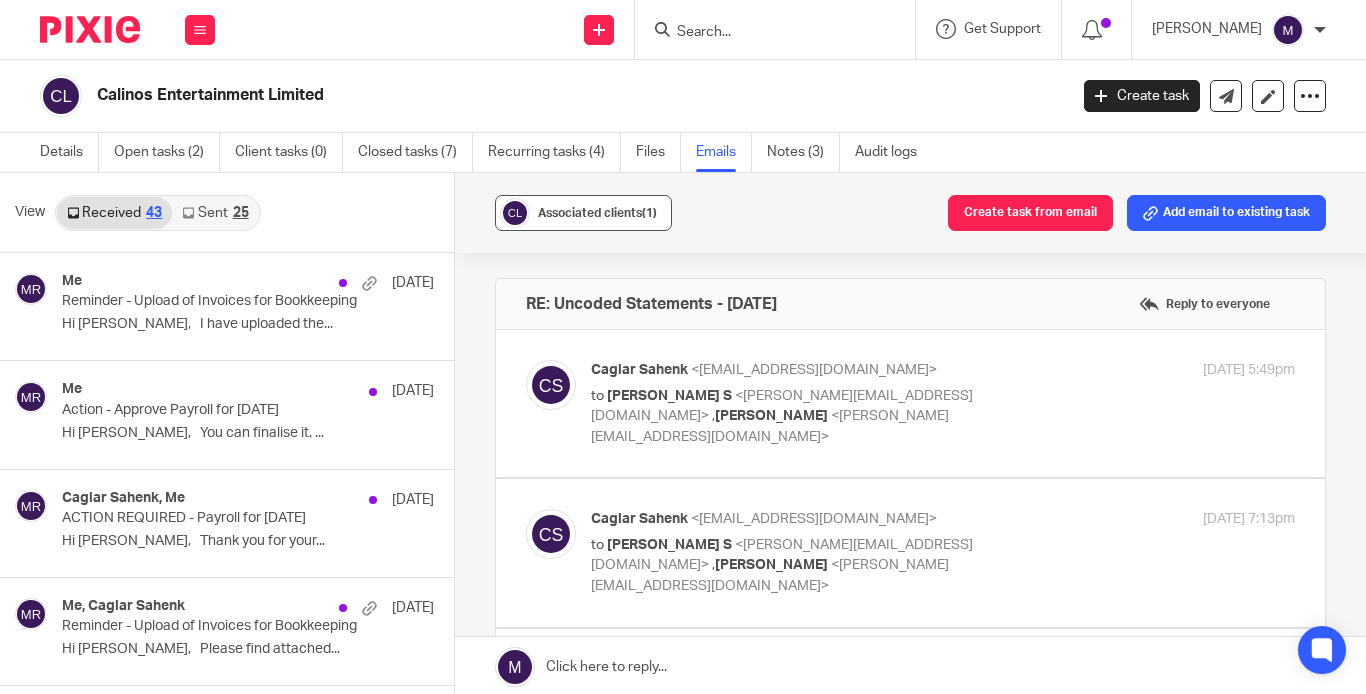 click on "Associated clients  (1)" at bounding box center [597, 213] 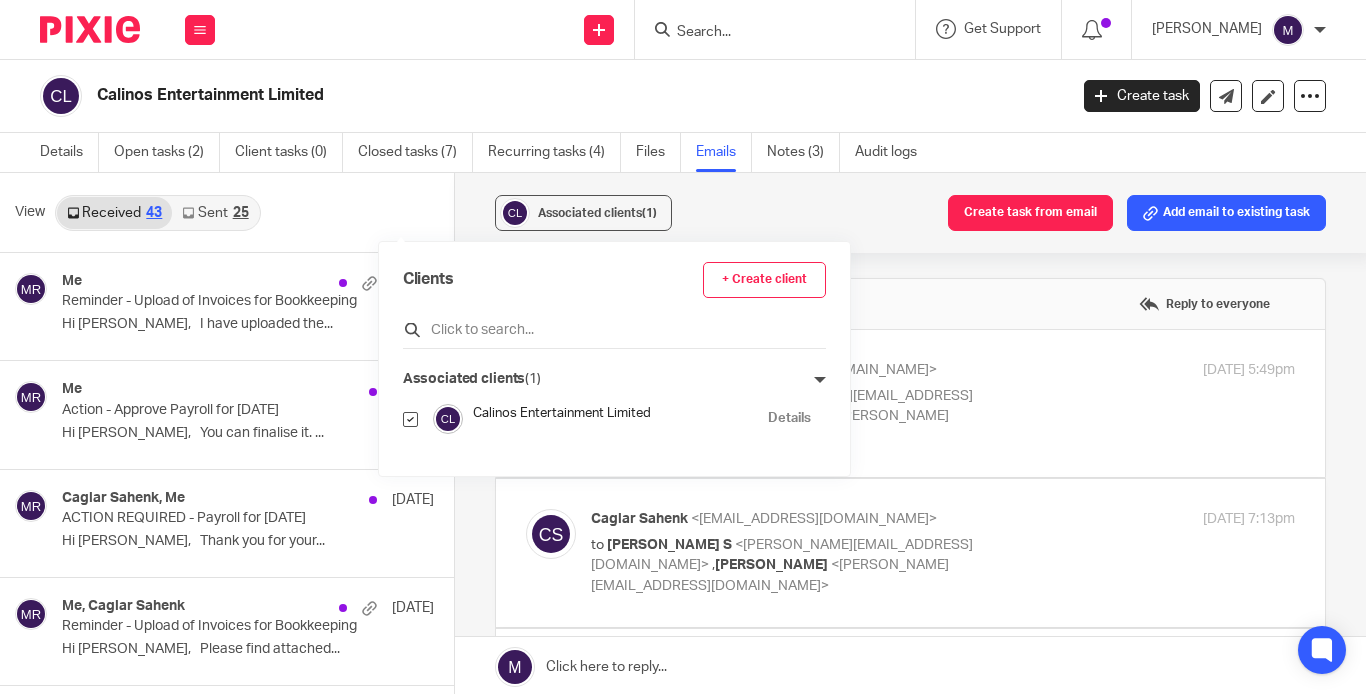 click at bounding box center [614, 330] 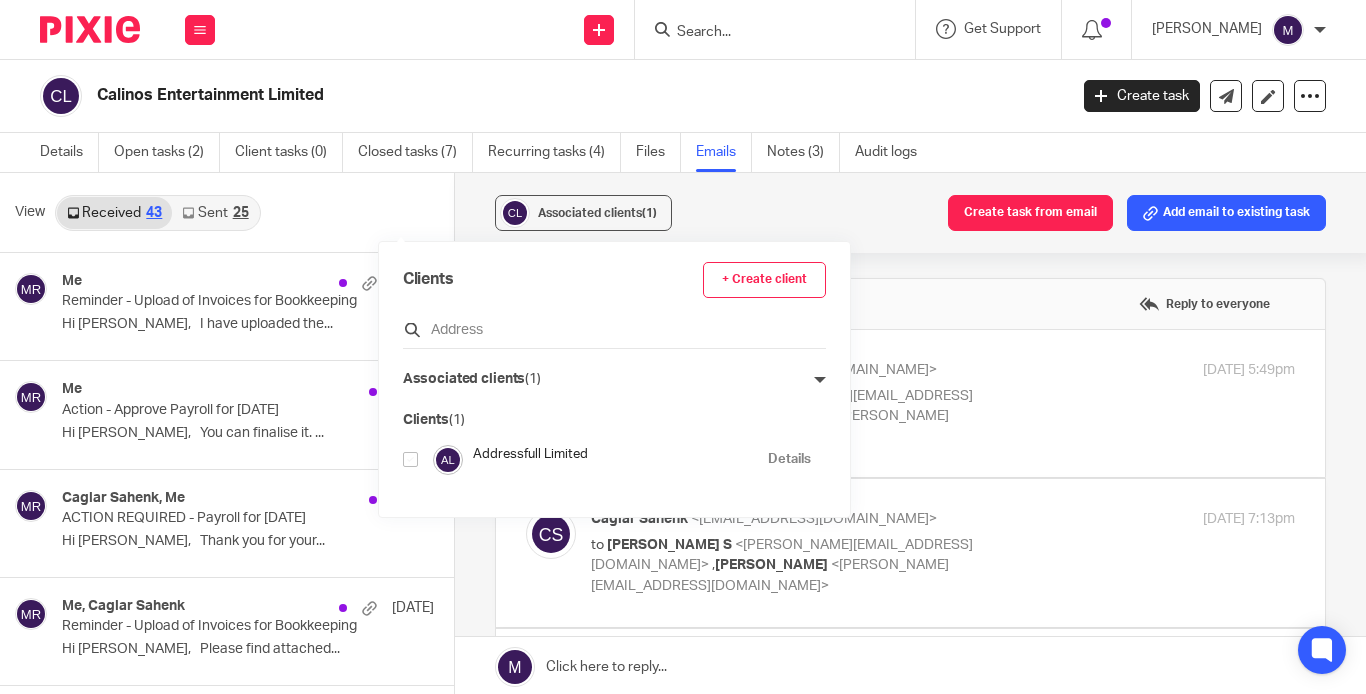 type on "Address" 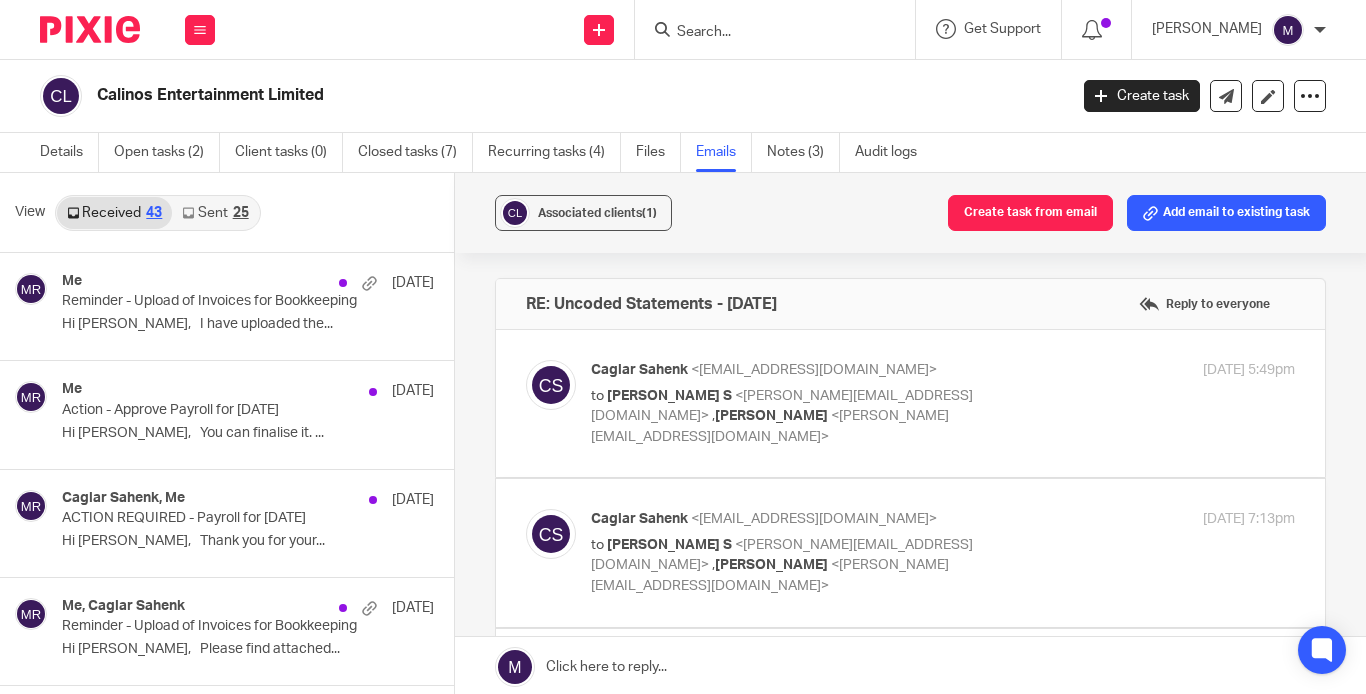 click on "Associated clients  (1)
Create task from email
Add email to existing task" at bounding box center [910, 213] 